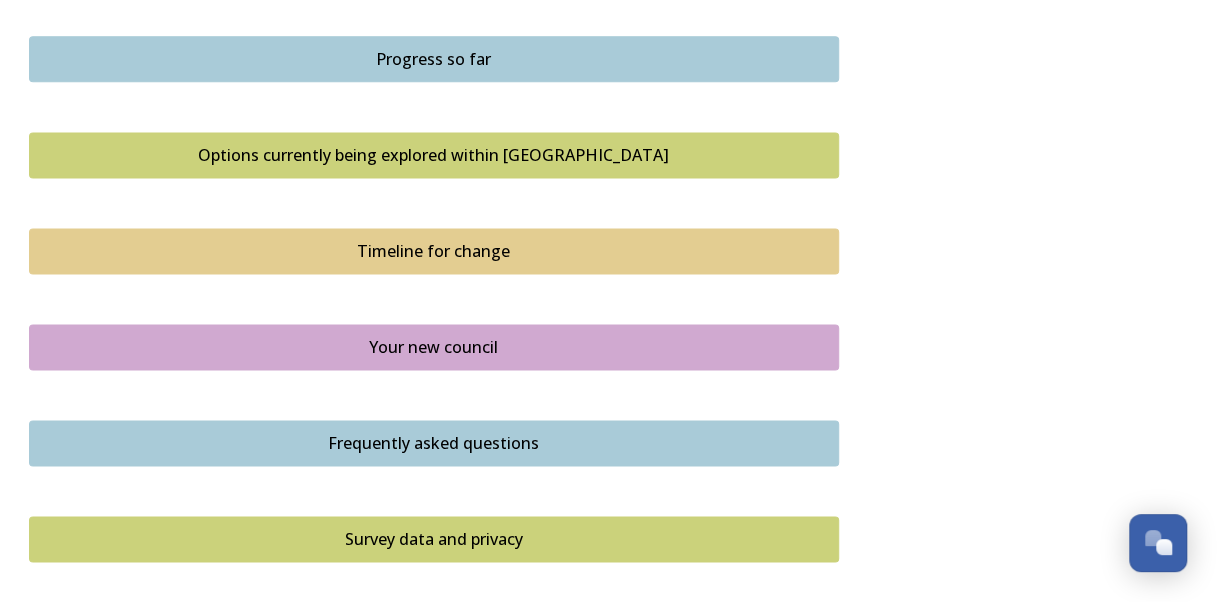 scroll, scrollTop: 1400, scrollLeft: 0, axis: vertical 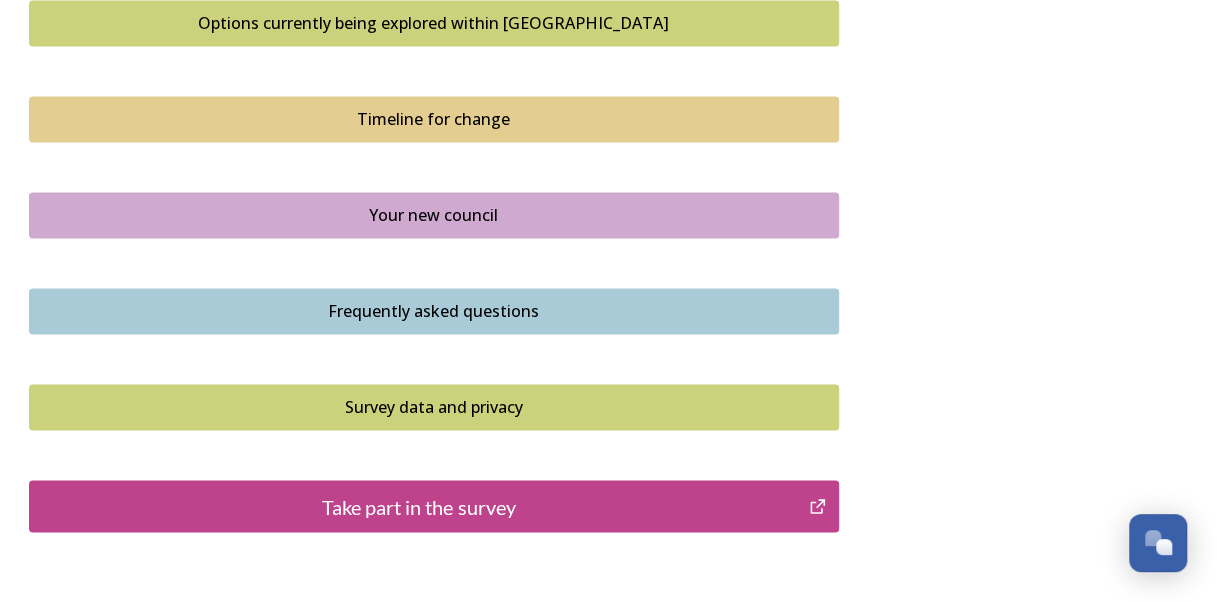 click on "Take part in the survey" at bounding box center (419, 506) 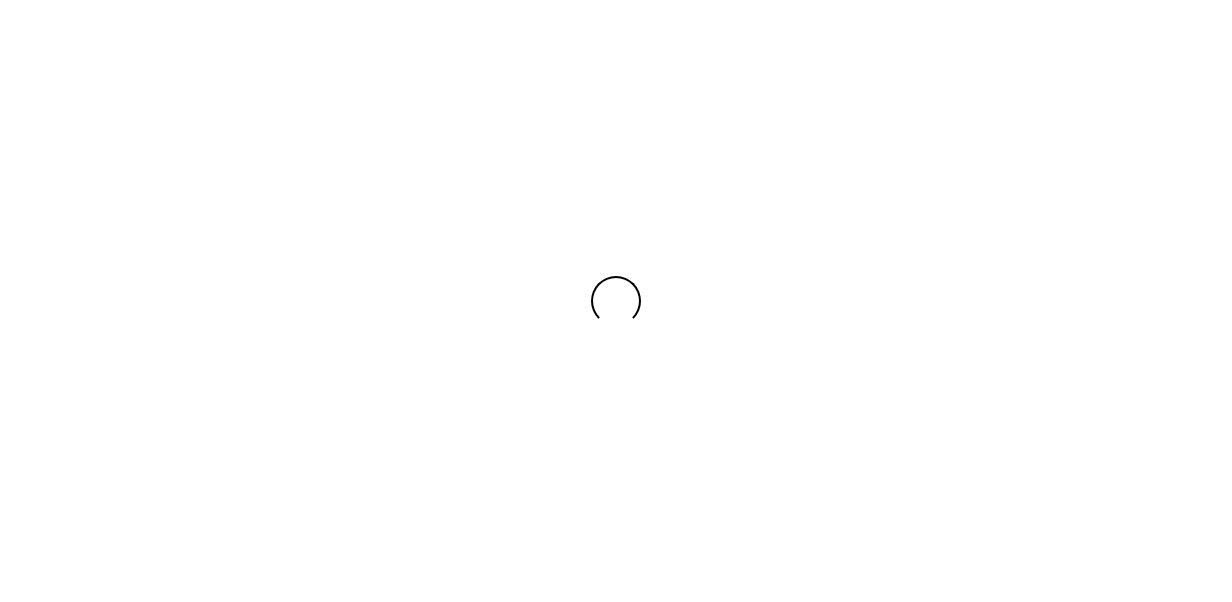 scroll, scrollTop: 0, scrollLeft: 0, axis: both 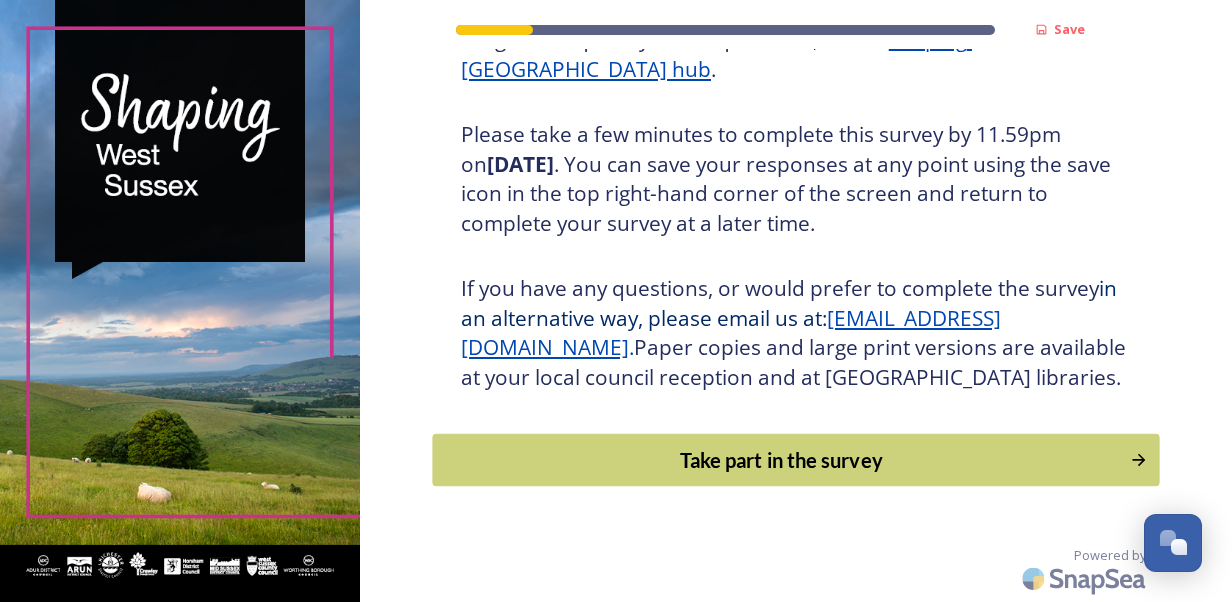 click on "Take part in the survey" at bounding box center [781, 460] 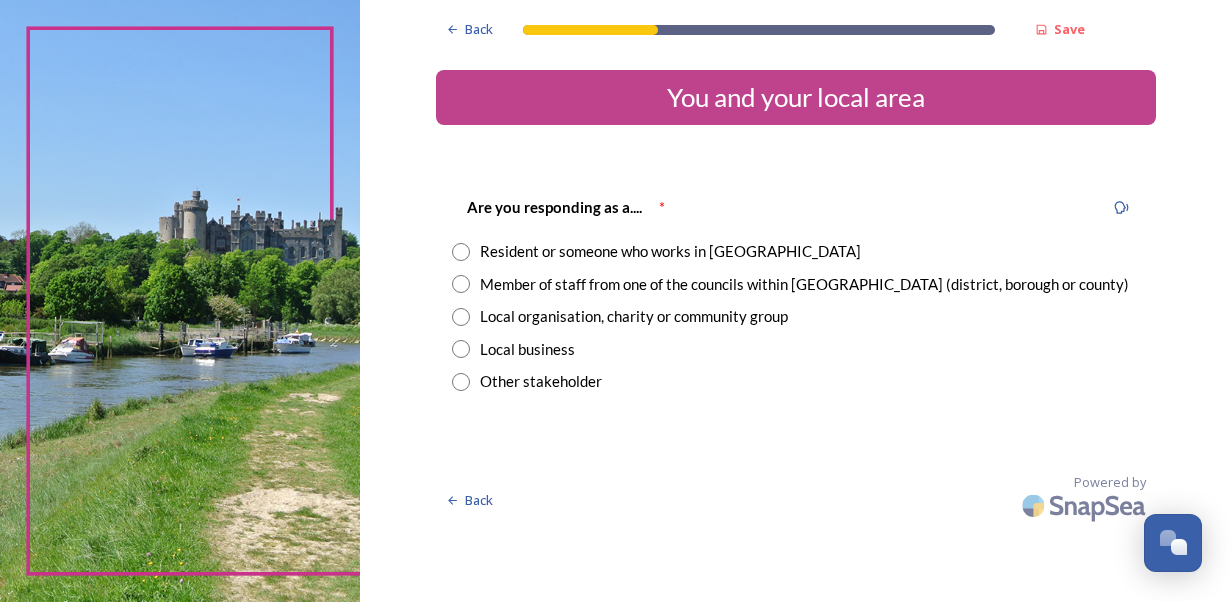 click at bounding box center (461, 284) 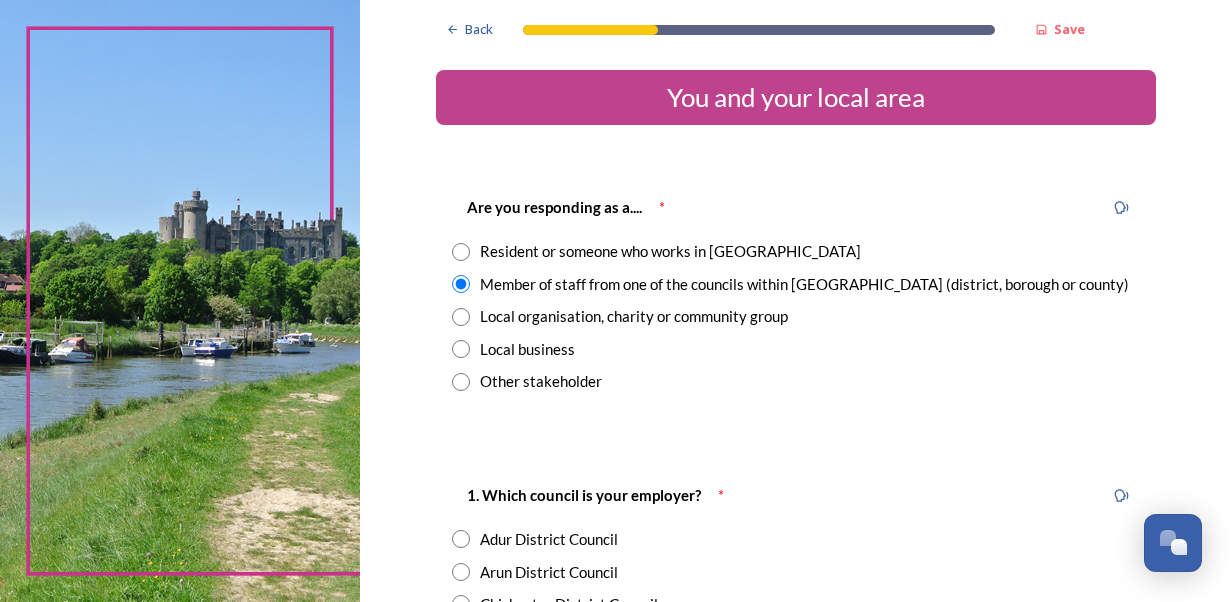 click at bounding box center [461, 252] 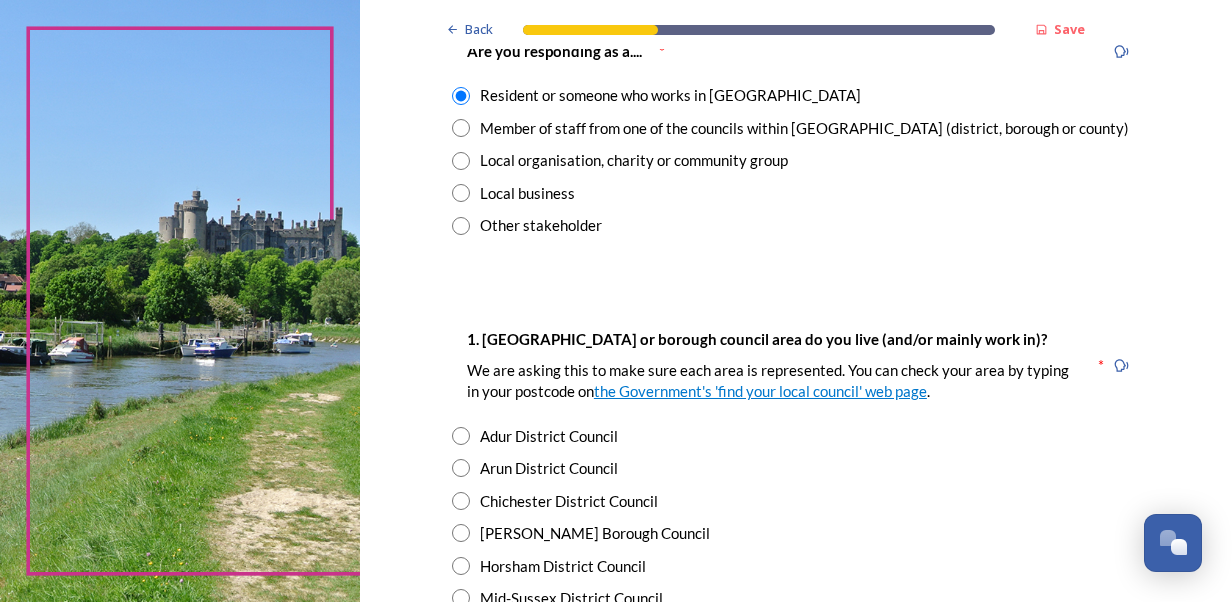 scroll, scrollTop: 300, scrollLeft: 0, axis: vertical 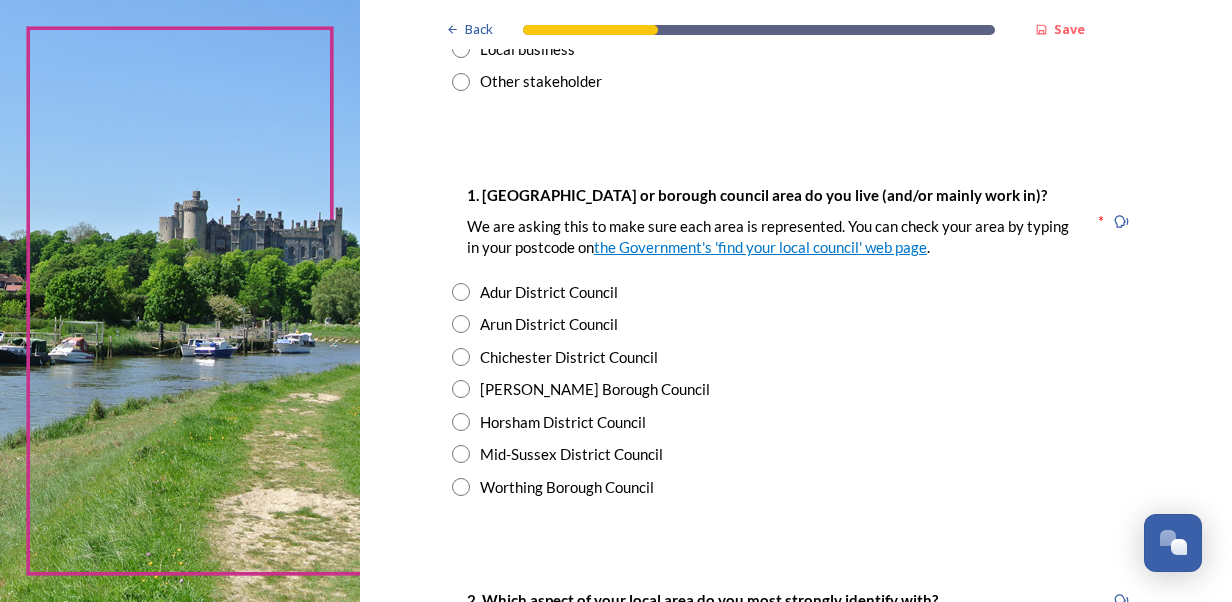 click at bounding box center [461, 357] 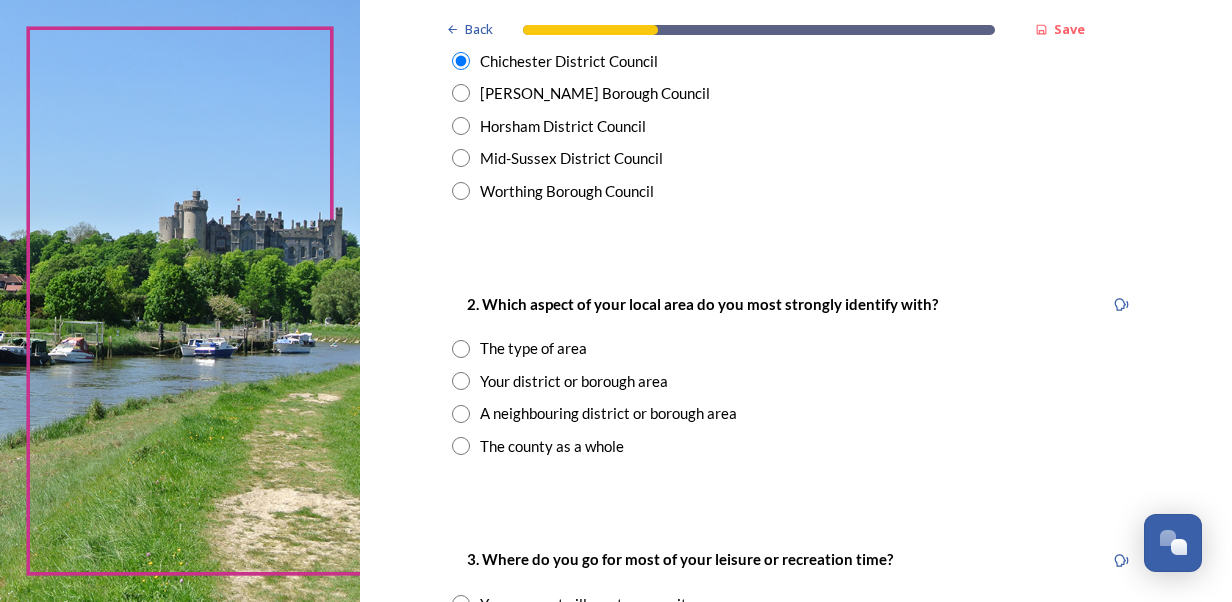 scroll, scrollTop: 600, scrollLeft: 0, axis: vertical 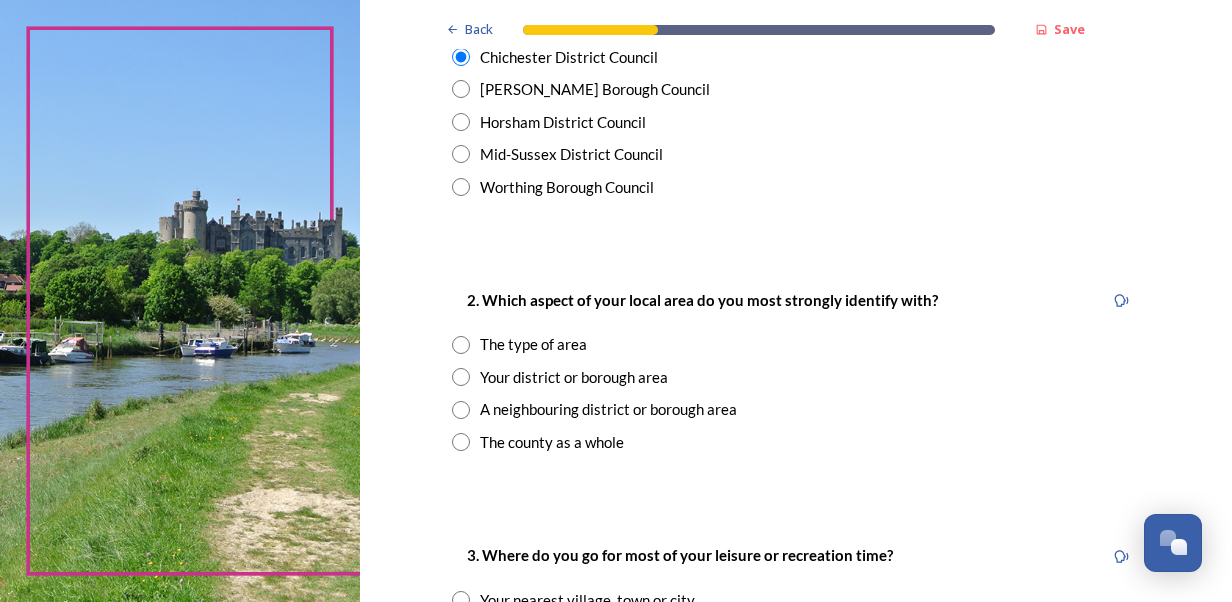 click at bounding box center (461, 377) 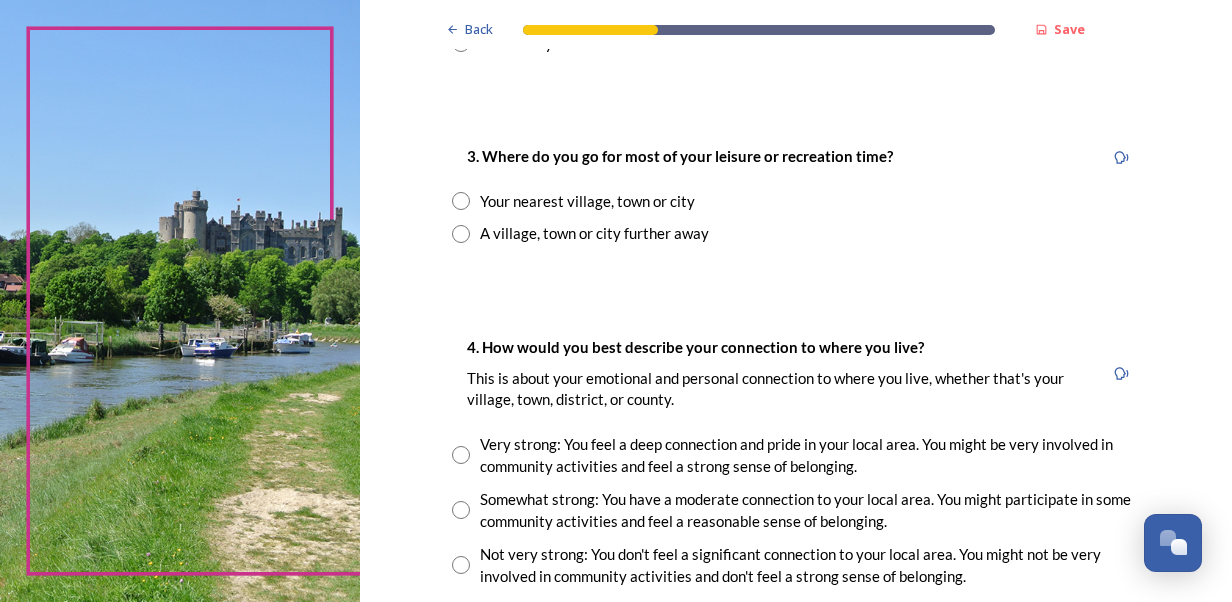 scroll, scrollTop: 1000, scrollLeft: 0, axis: vertical 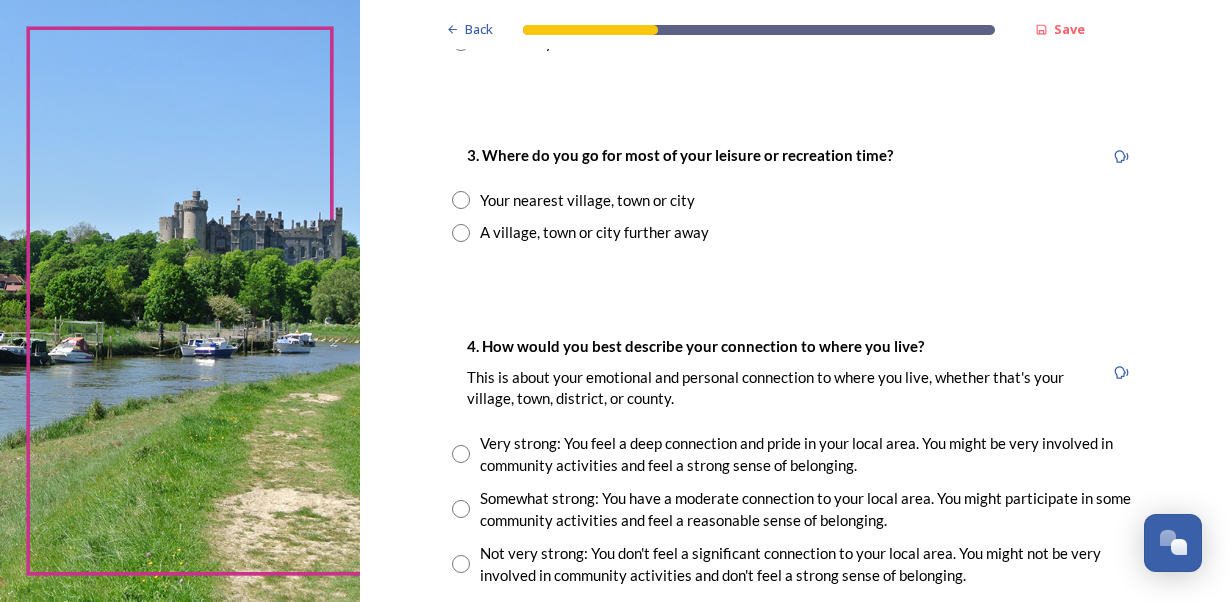 click at bounding box center [461, 200] 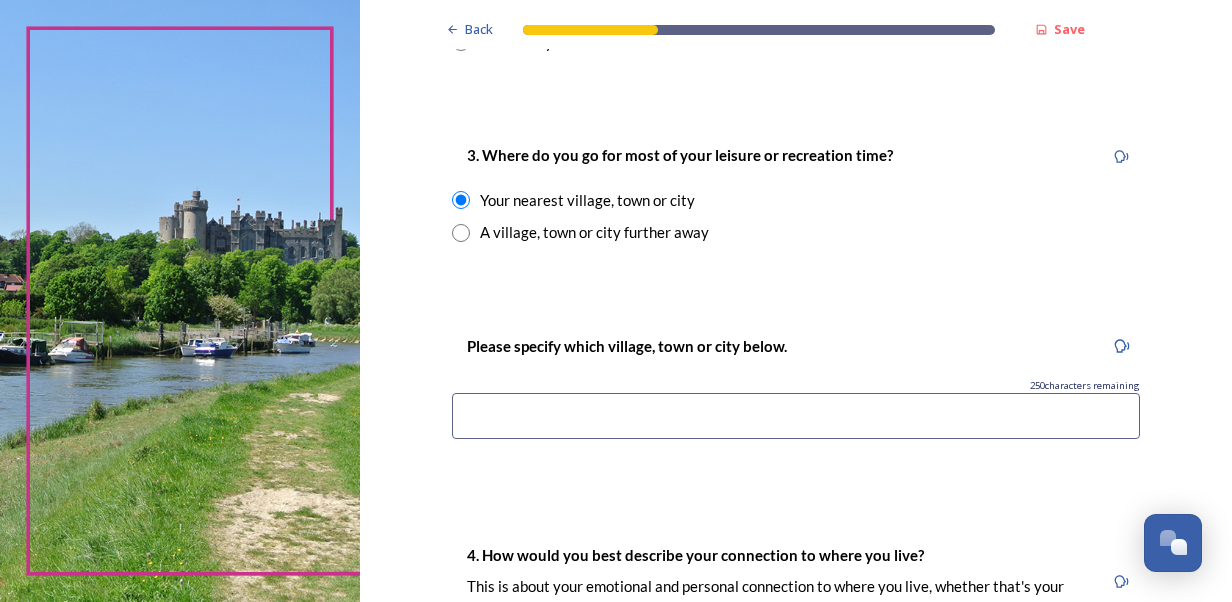 click at bounding box center [796, 416] 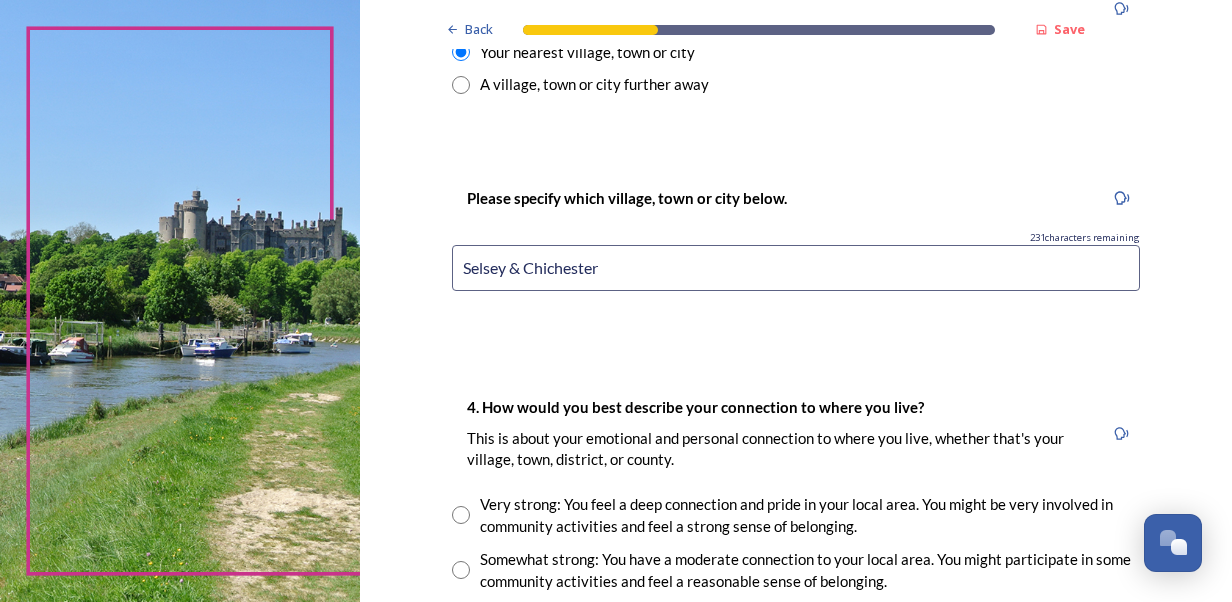 scroll, scrollTop: 1400, scrollLeft: 0, axis: vertical 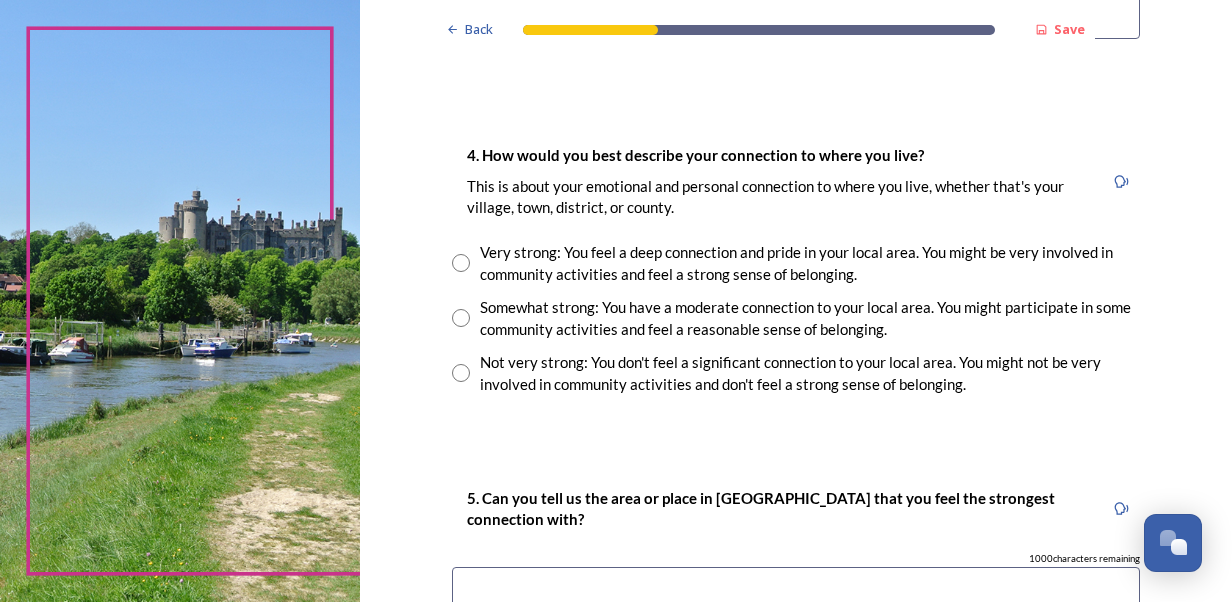 type on "Selsey & Chichester" 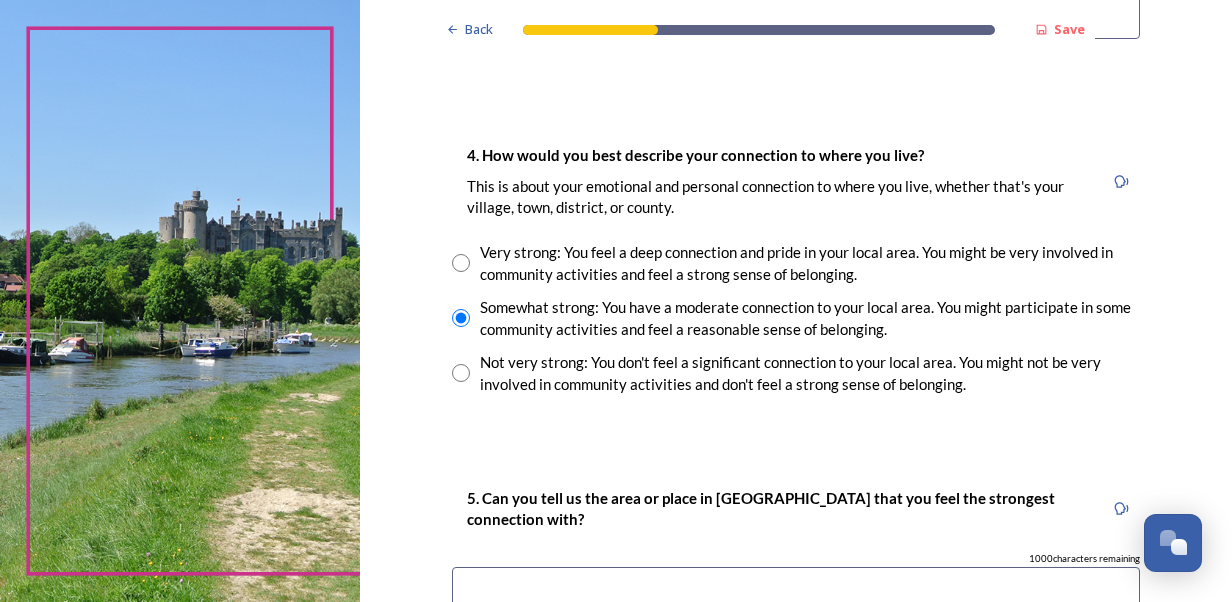 scroll, scrollTop: 1600, scrollLeft: 0, axis: vertical 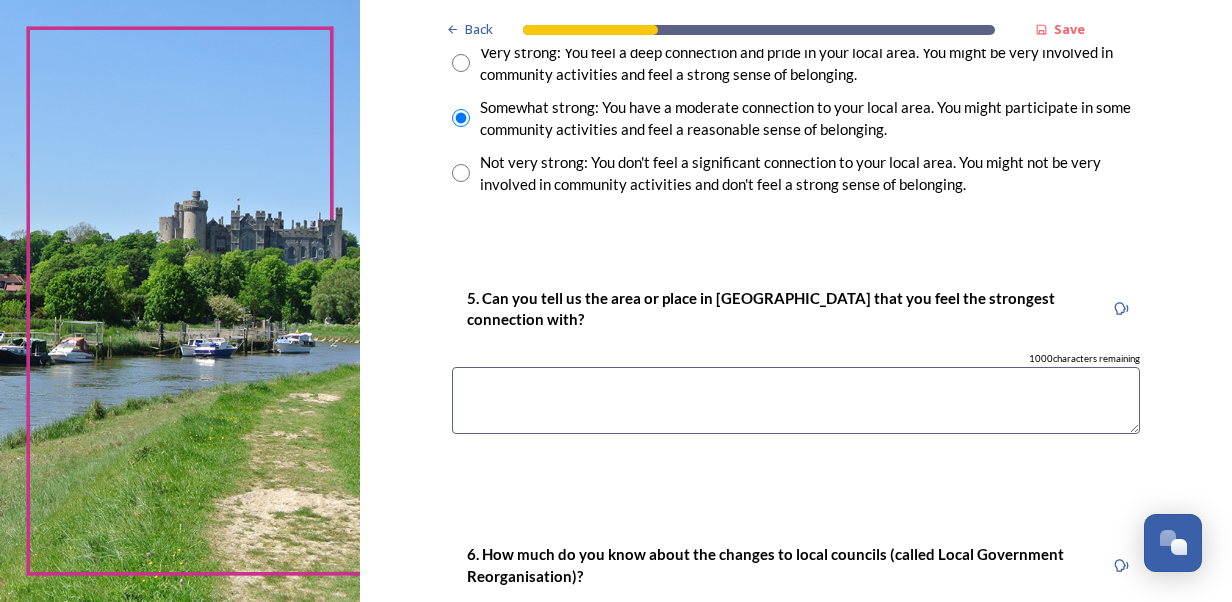 click at bounding box center (796, 400) 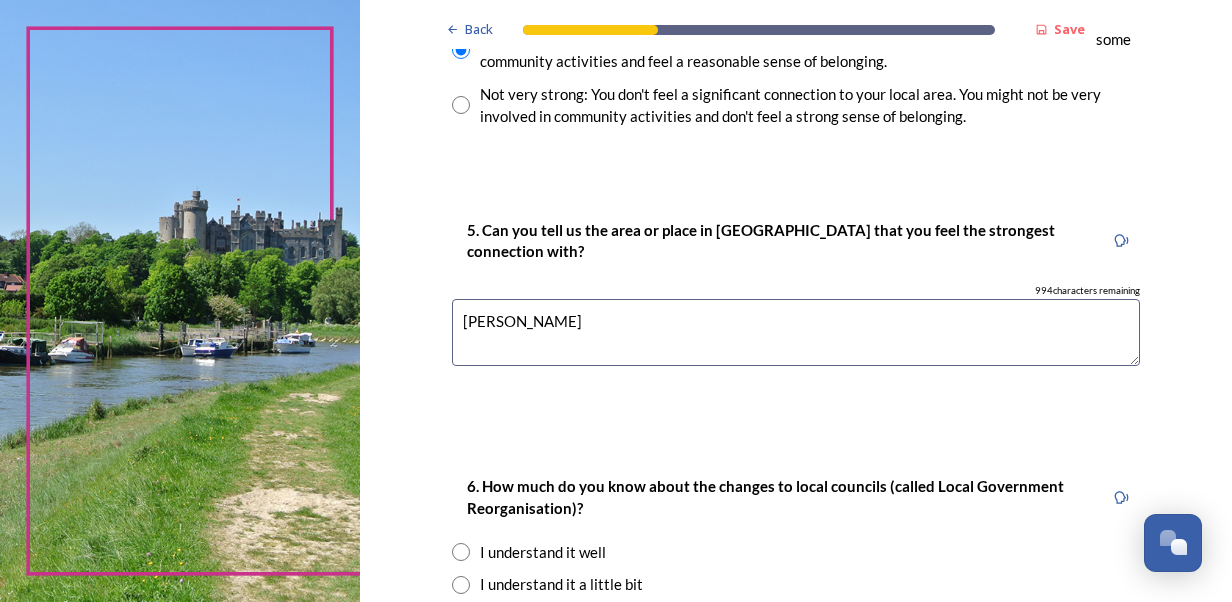 scroll, scrollTop: 1700, scrollLeft: 0, axis: vertical 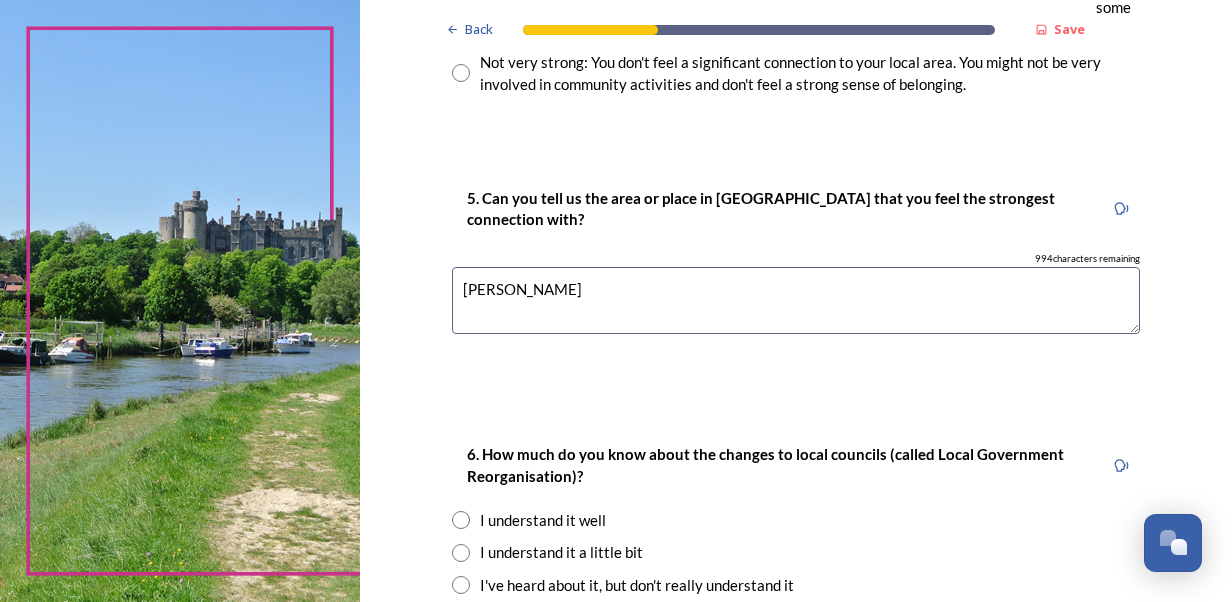 type on "Selsey" 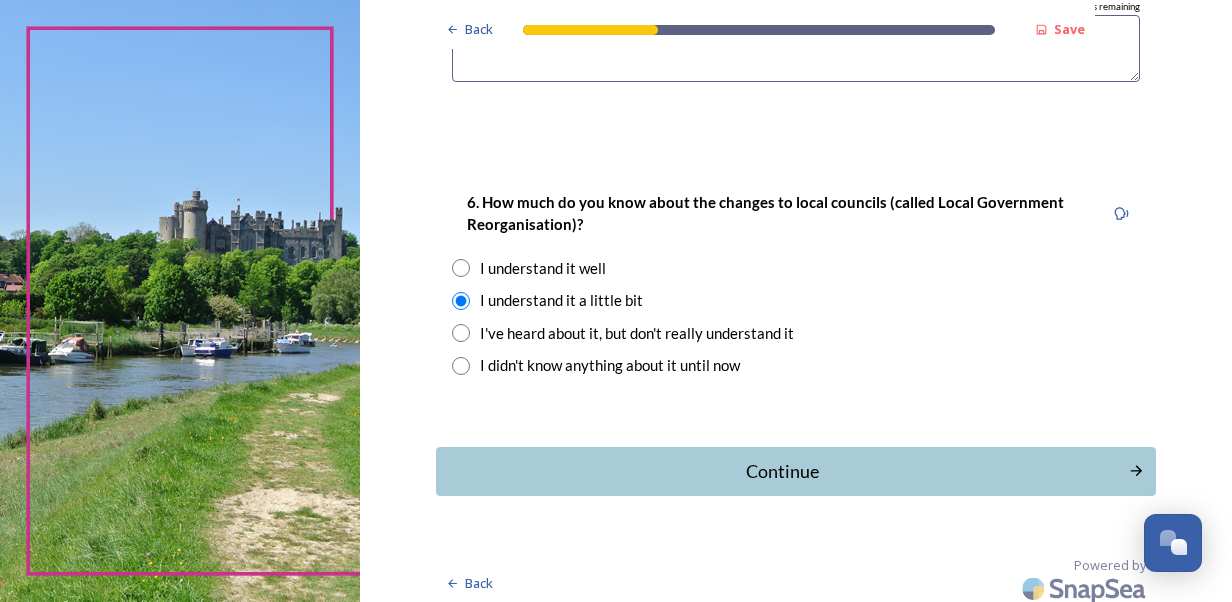 scroll, scrollTop: 1960, scrollLeft: 0, axis: vertical 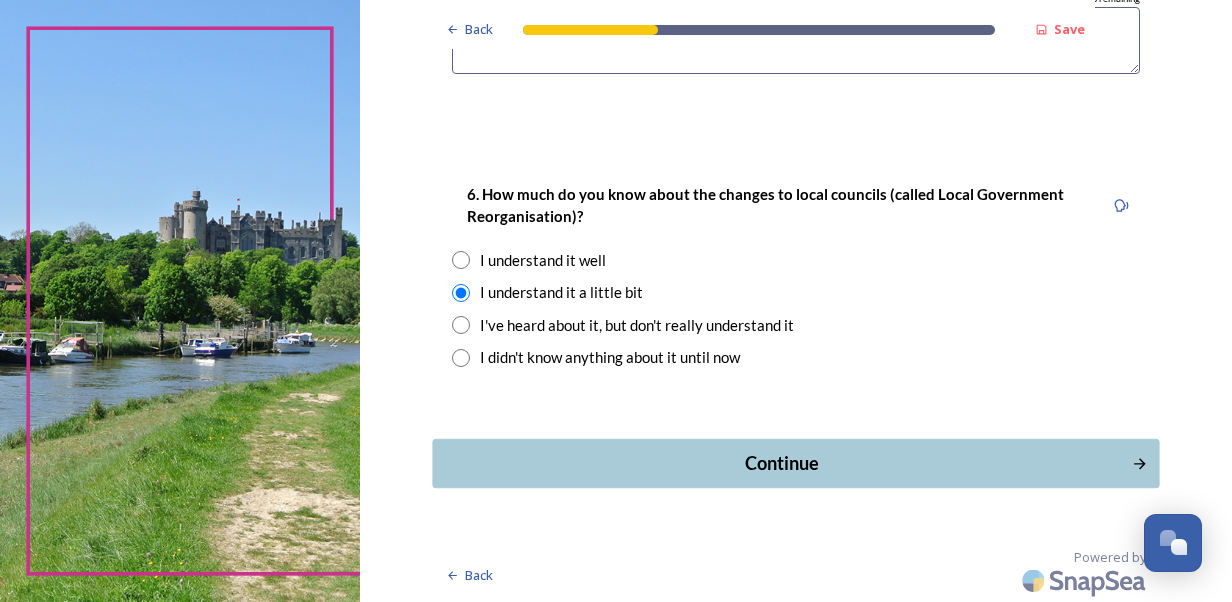 click on "Continue" at bounding box center [795, 463] 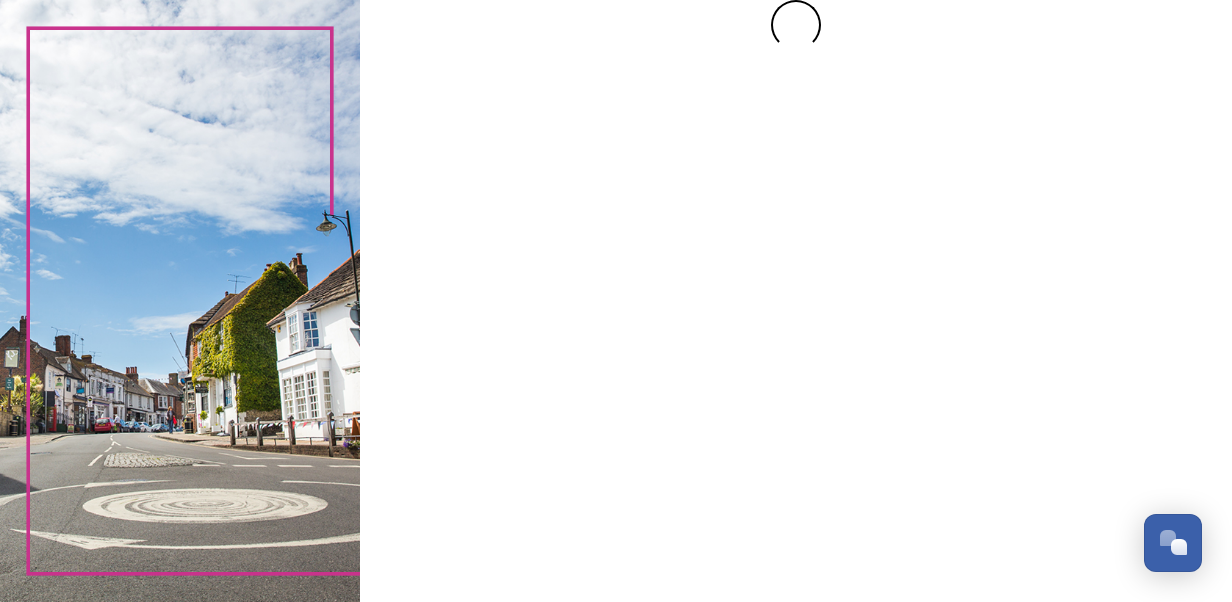 scroll, scrollTop: 0, scrollLeft: 0, axis: both 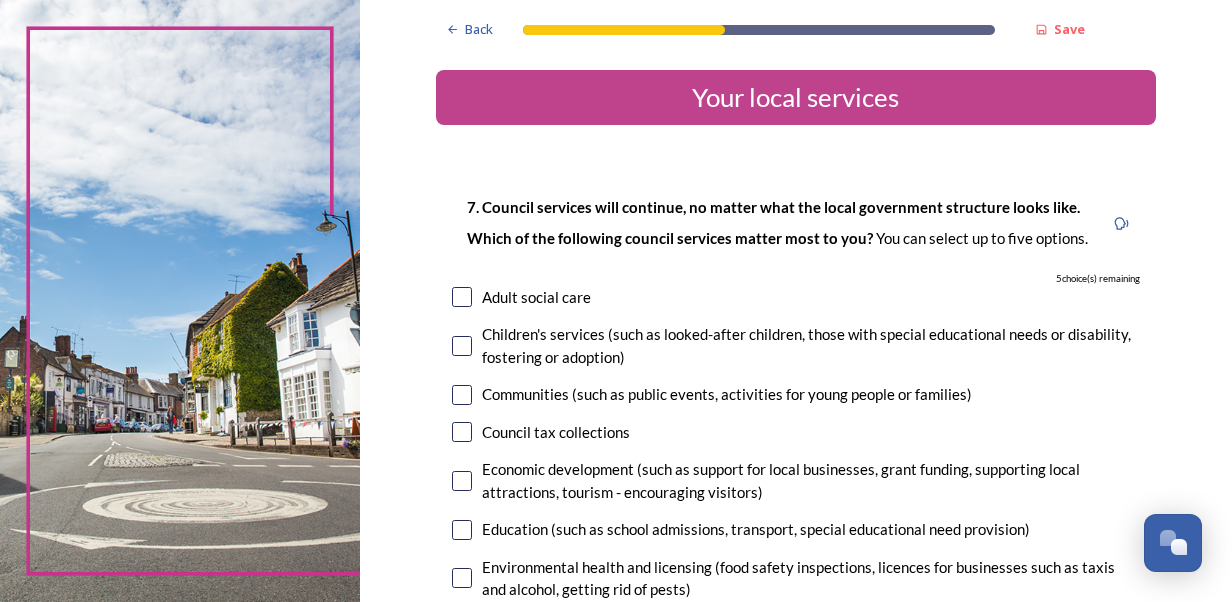click at bounding box center (462, 297) 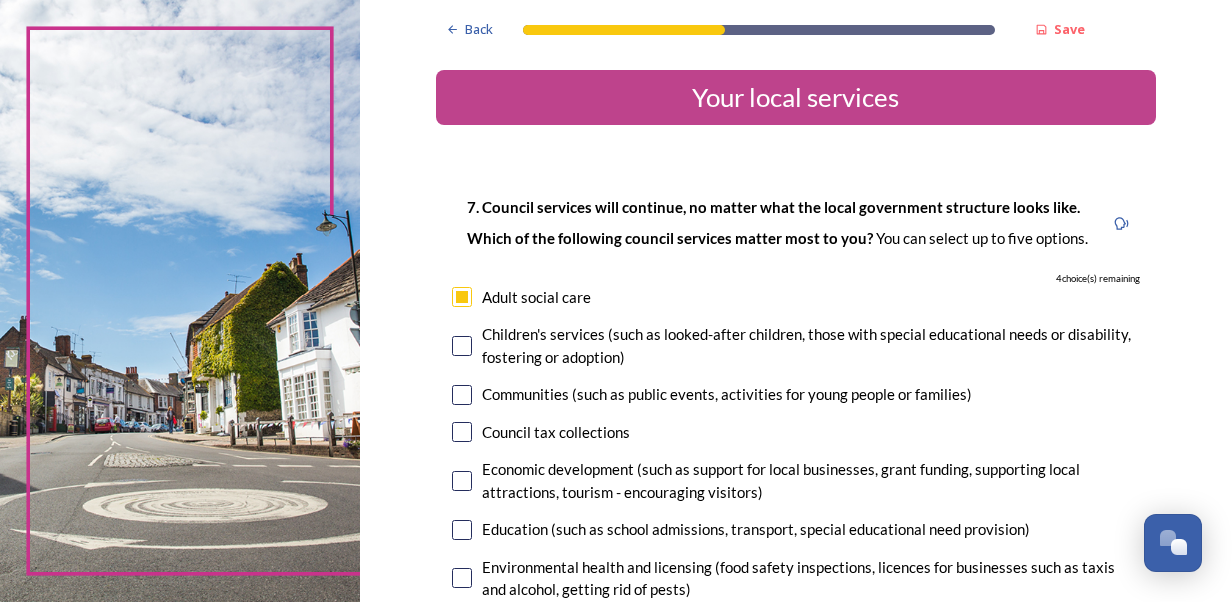 click at bounding box center (462, 432) 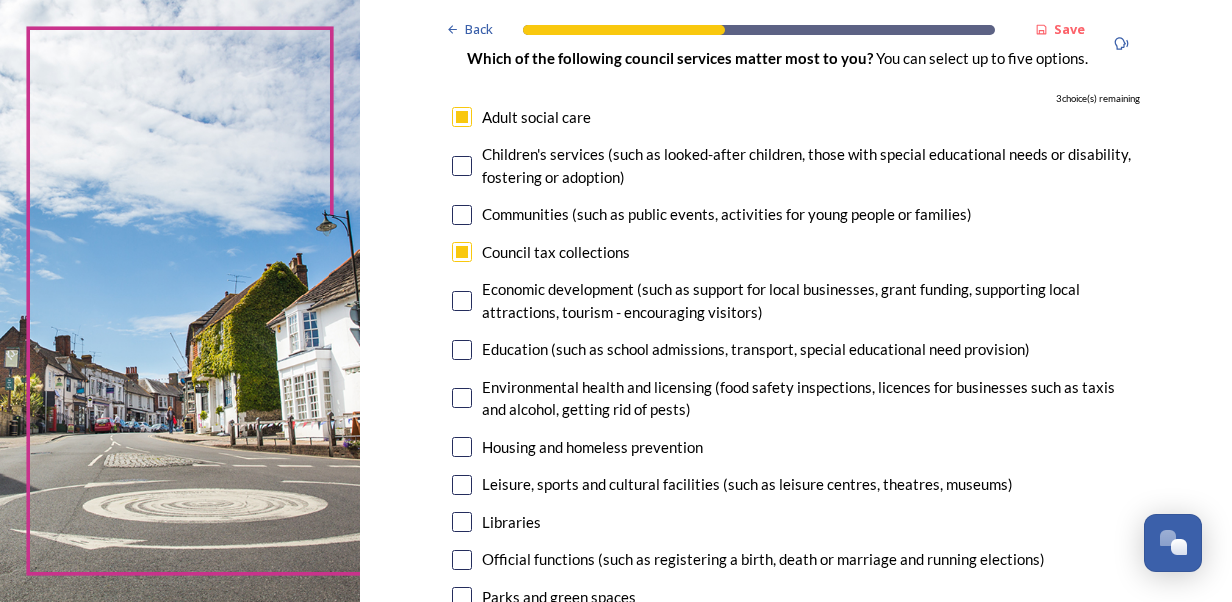 scroll, scrollTop: 200, scrollLeft: 0, axis: vertical 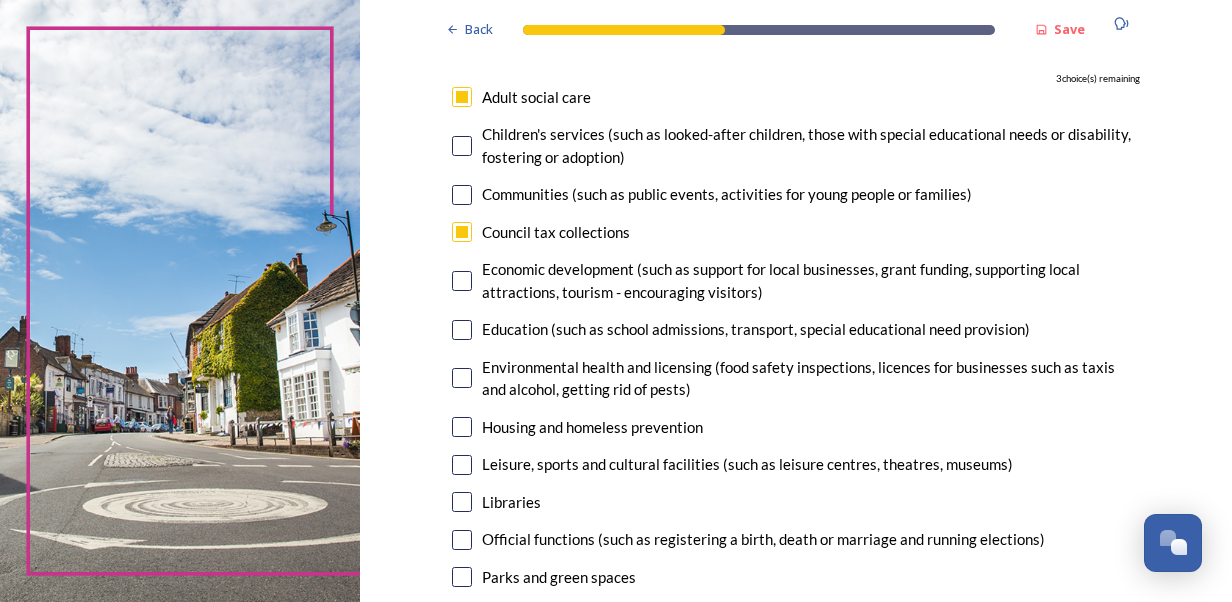 click at bounding box center (462, 281) 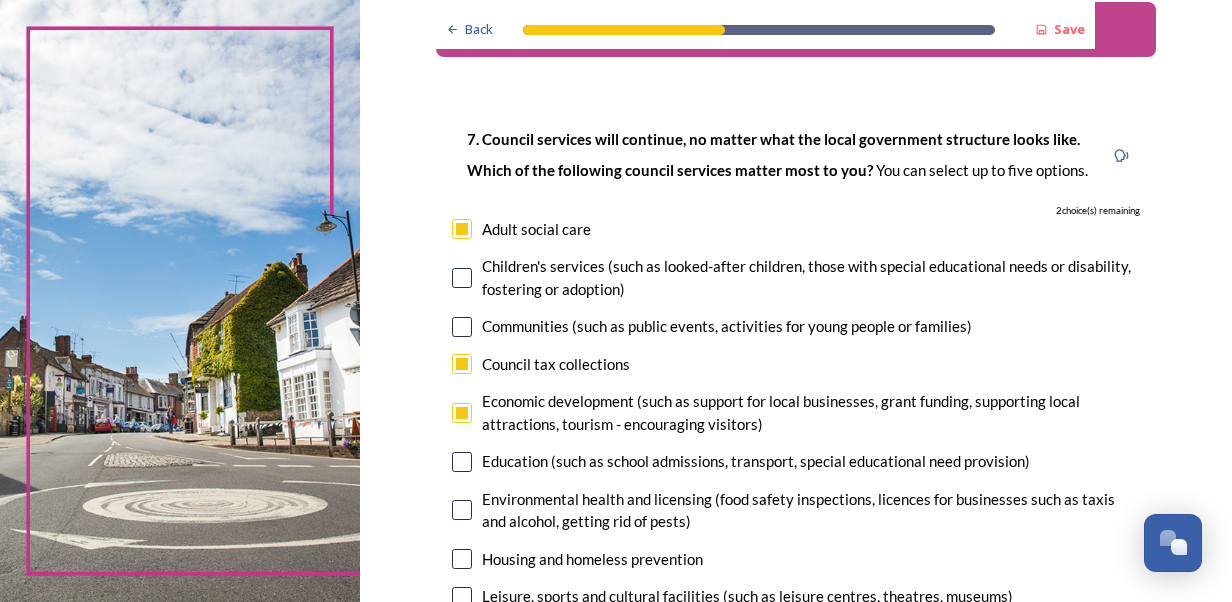 scroll, scrollTop: 100, scrollLeft: 0, axis: vertical 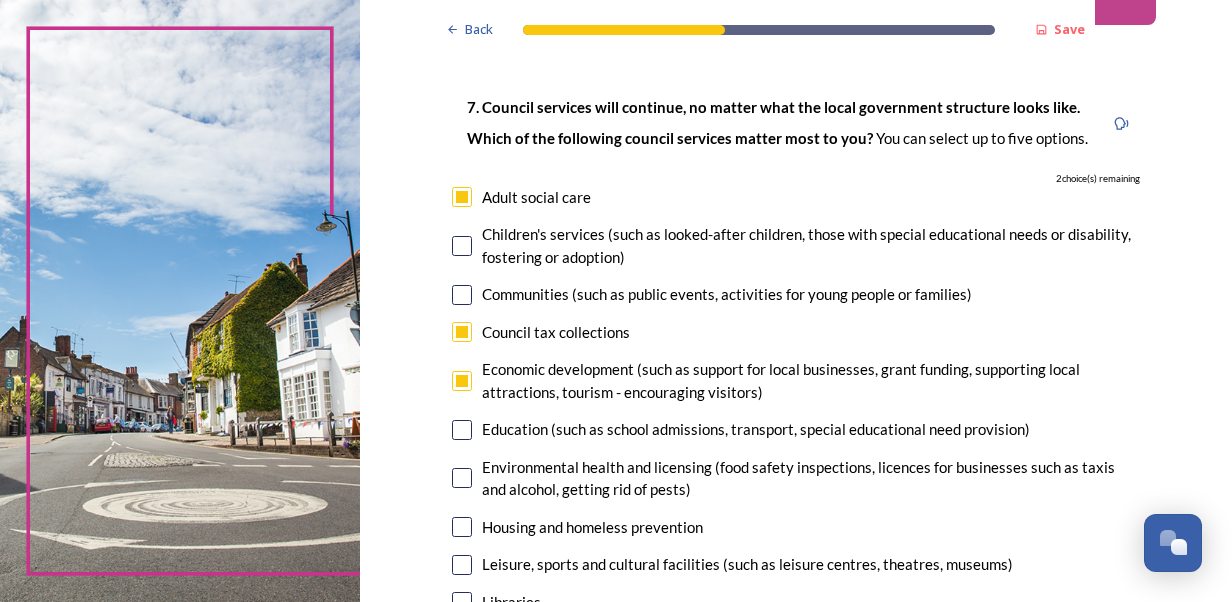 click at bounding box center (462, 381) 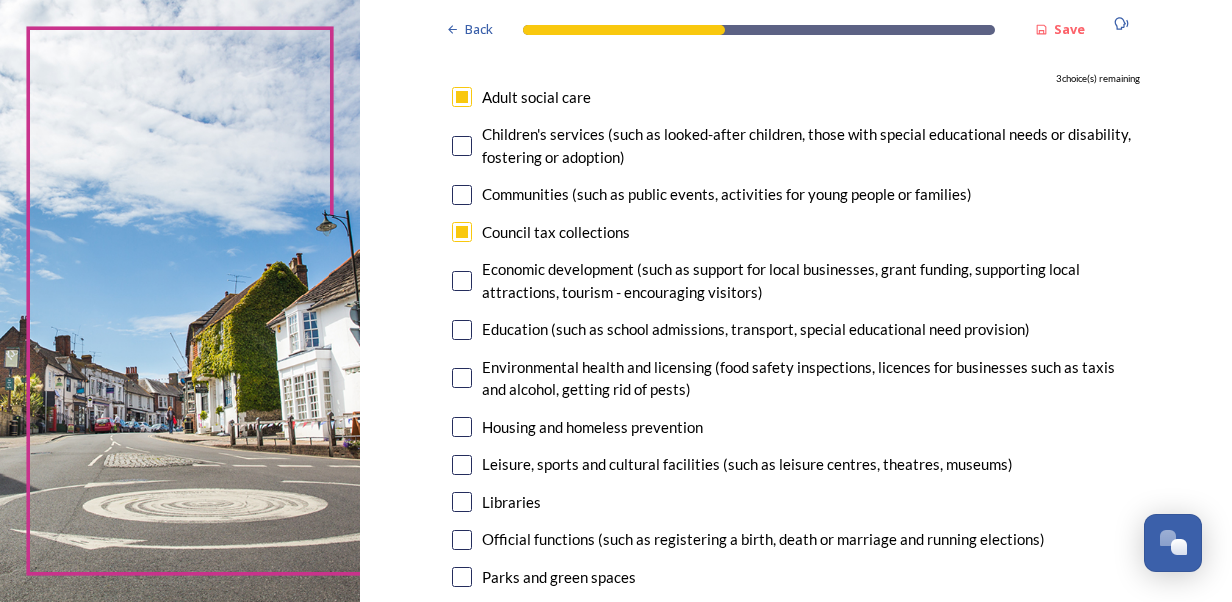 scroll, scrollTop: 300, scrollLeft: 0, axis: vertical 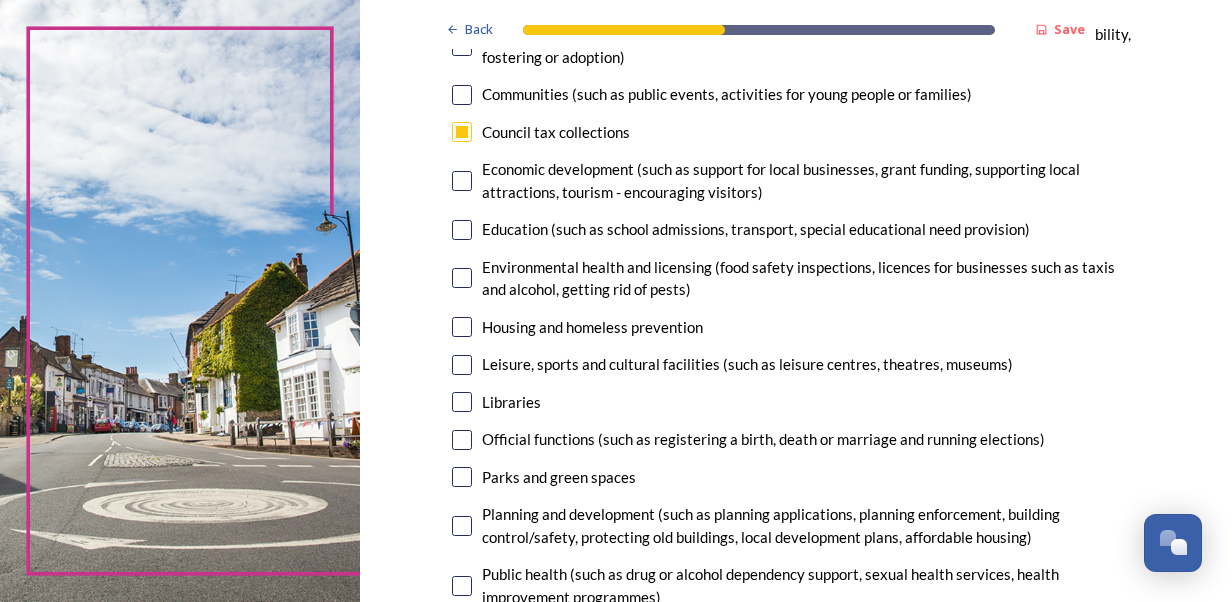click at bounding box center (462, 365) 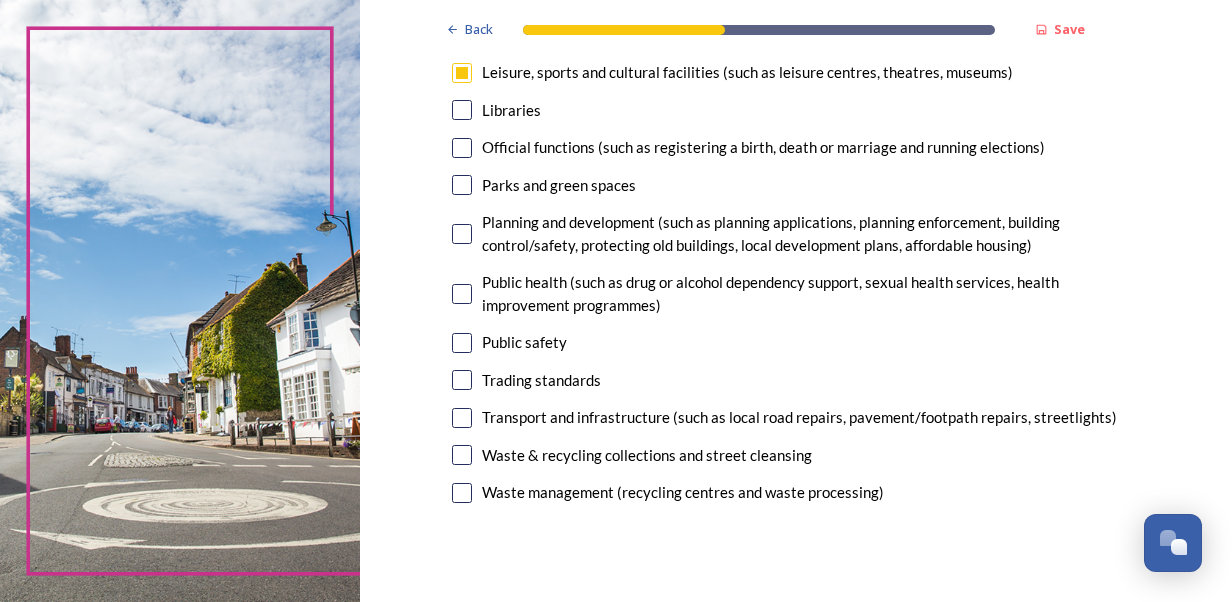 scroll, scrollTop: 600, scrollLeft: 0, axis: vertical 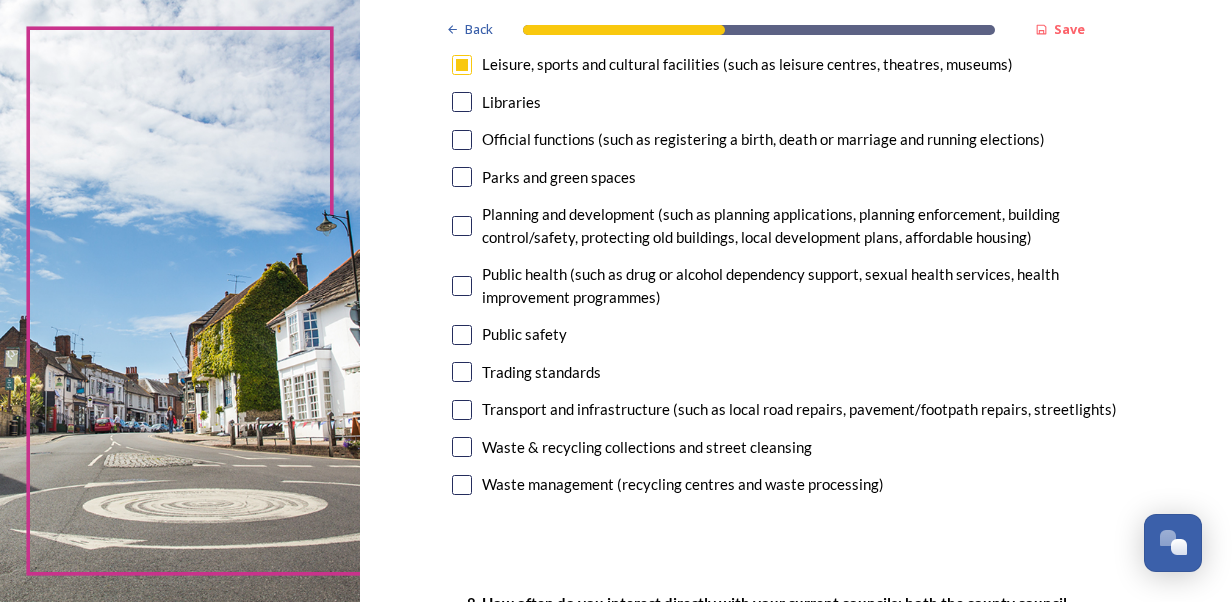 click at bounding box center [462, 447] 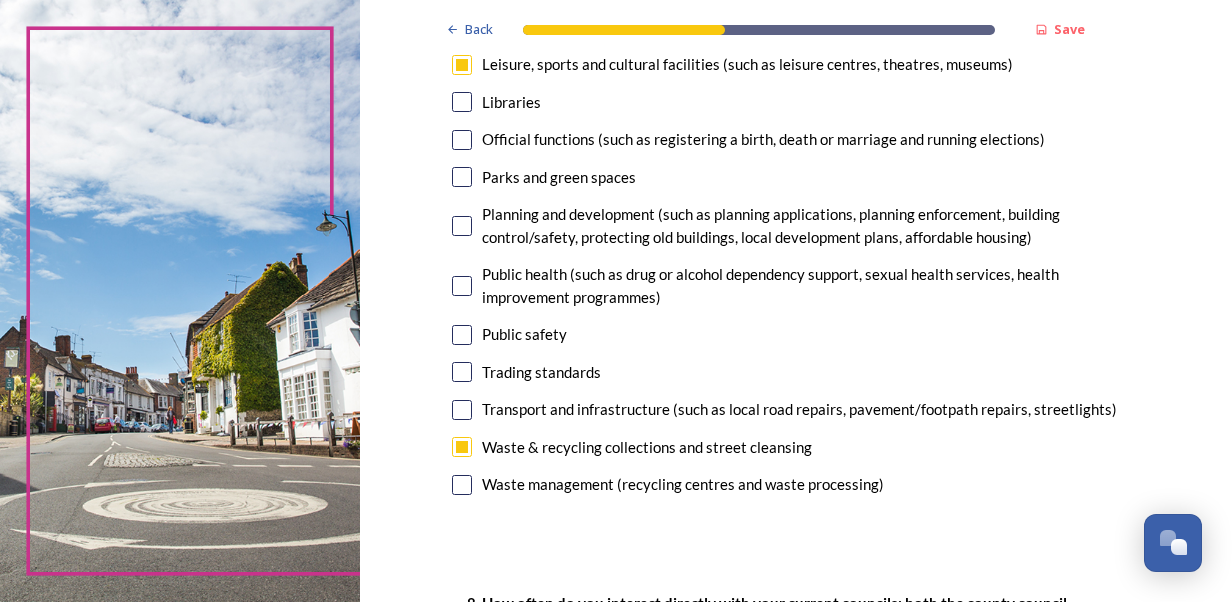 click at bounding box center (462, 410) 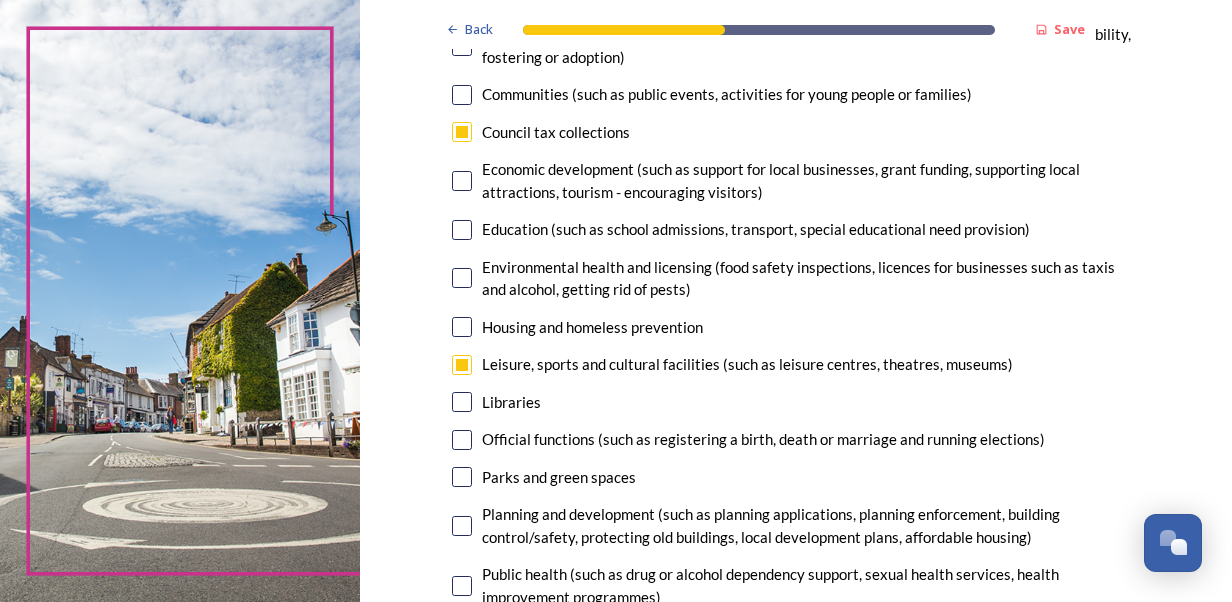 scroll, scrollTop: 200, scrollLeft: 0, axis: vertical 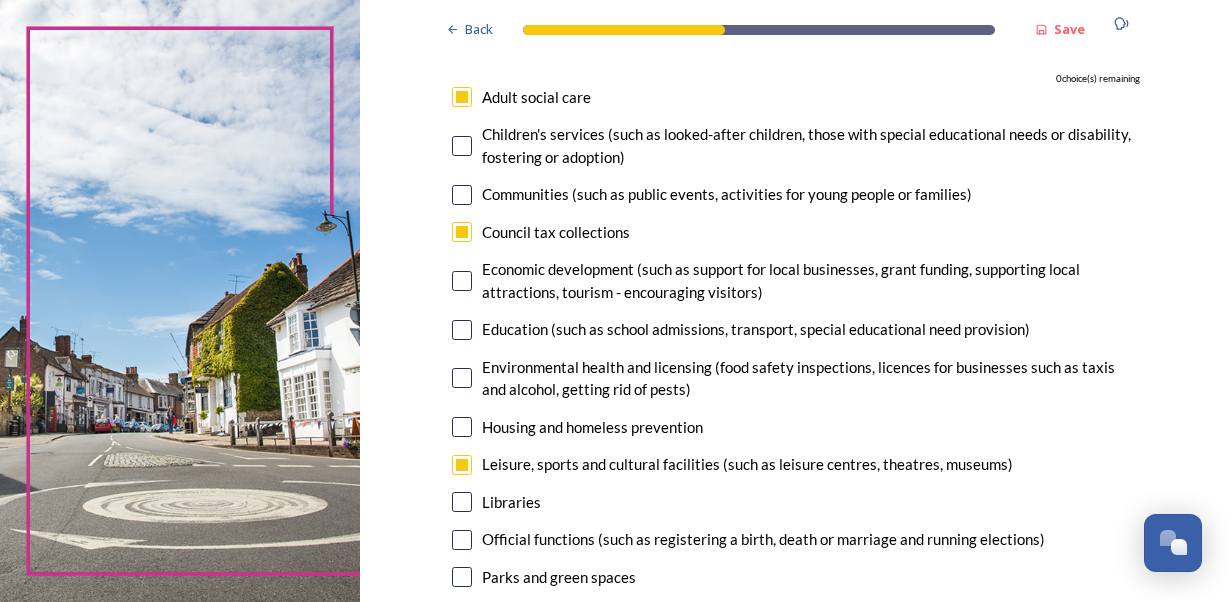 drag, startPoint x: 453, startPoint y: 100, endPoint x: 534, endPoint y: 127, distance: 85.3815 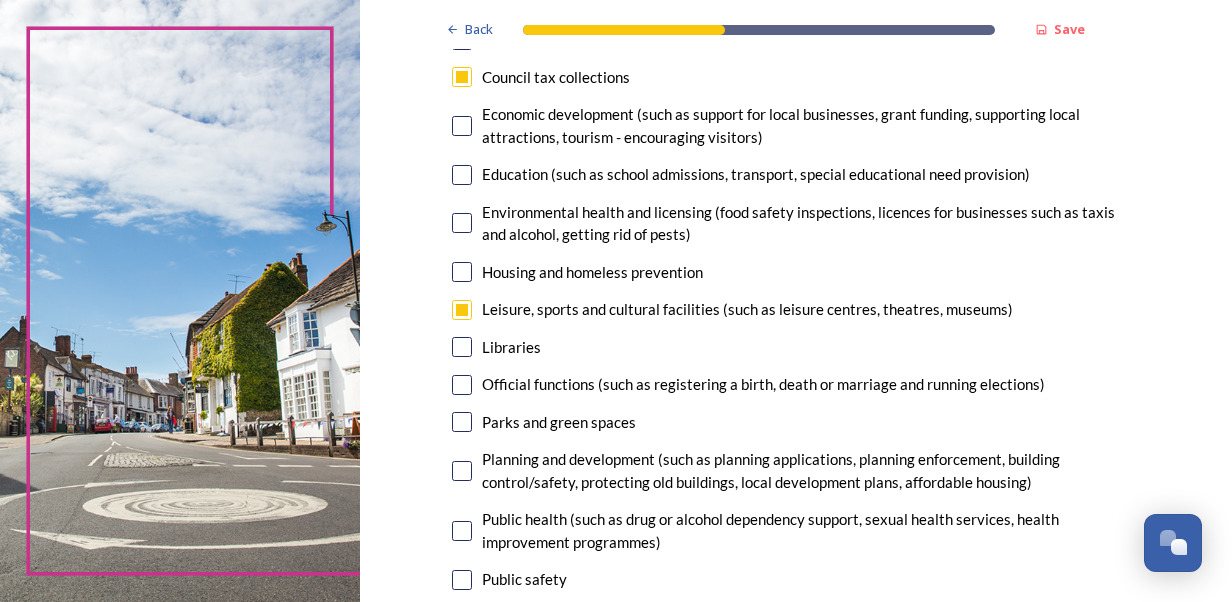 scroll, scrollTop: 400, scrollLeft: 0, axis: vertical 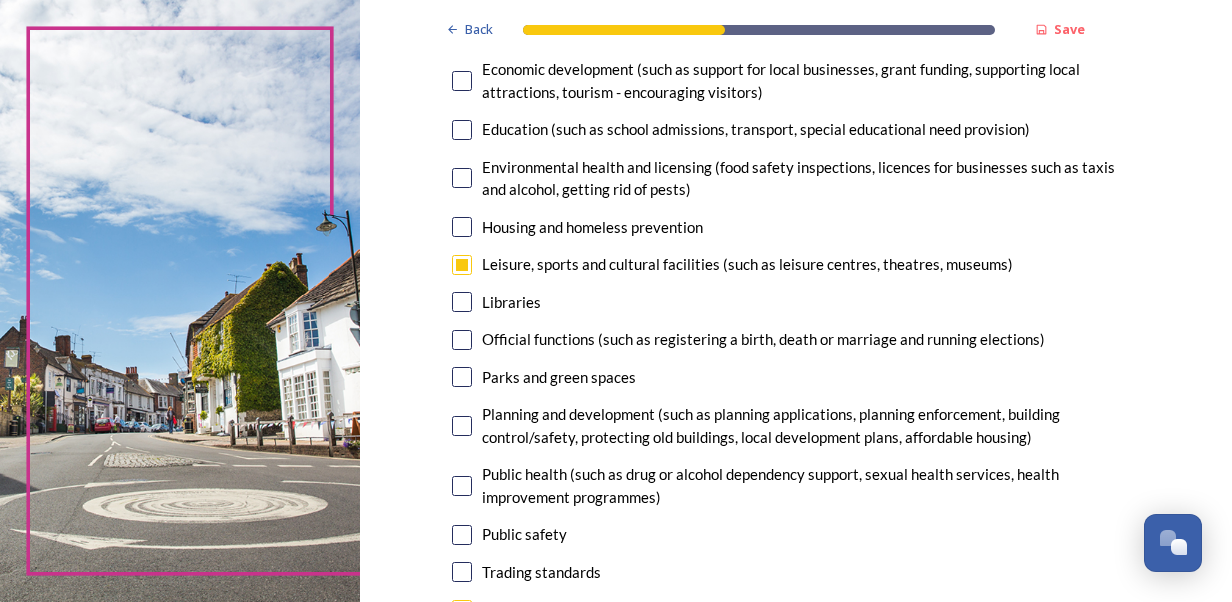 click at bounding box center (462, 377) 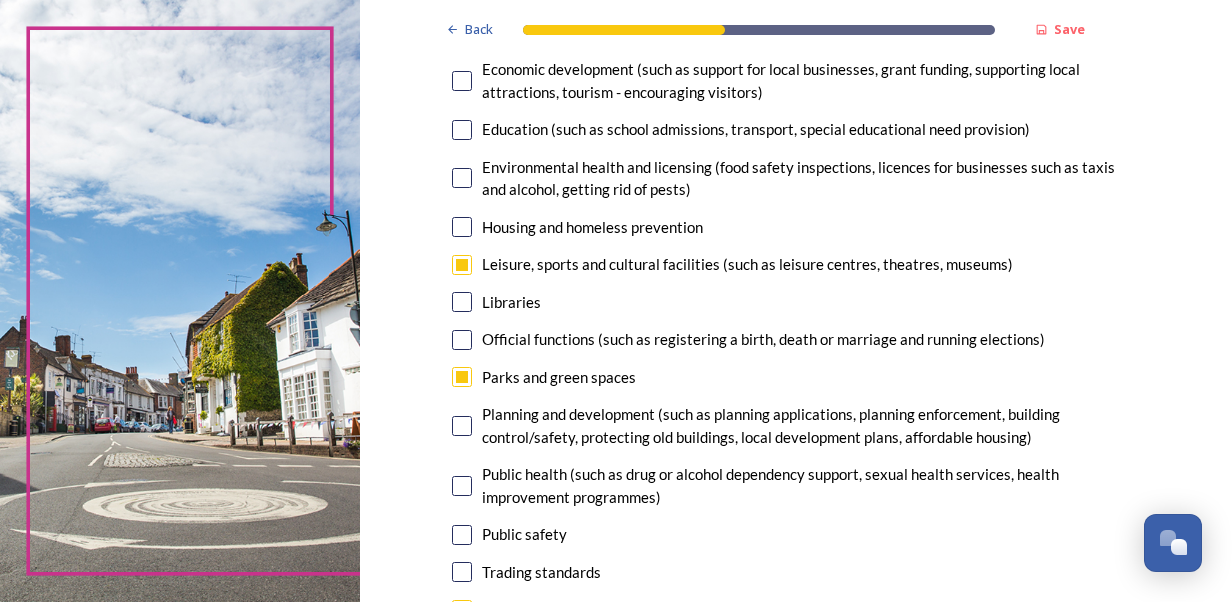 scroll, scrollTop: 0, scrollLeft: 0, axis: both 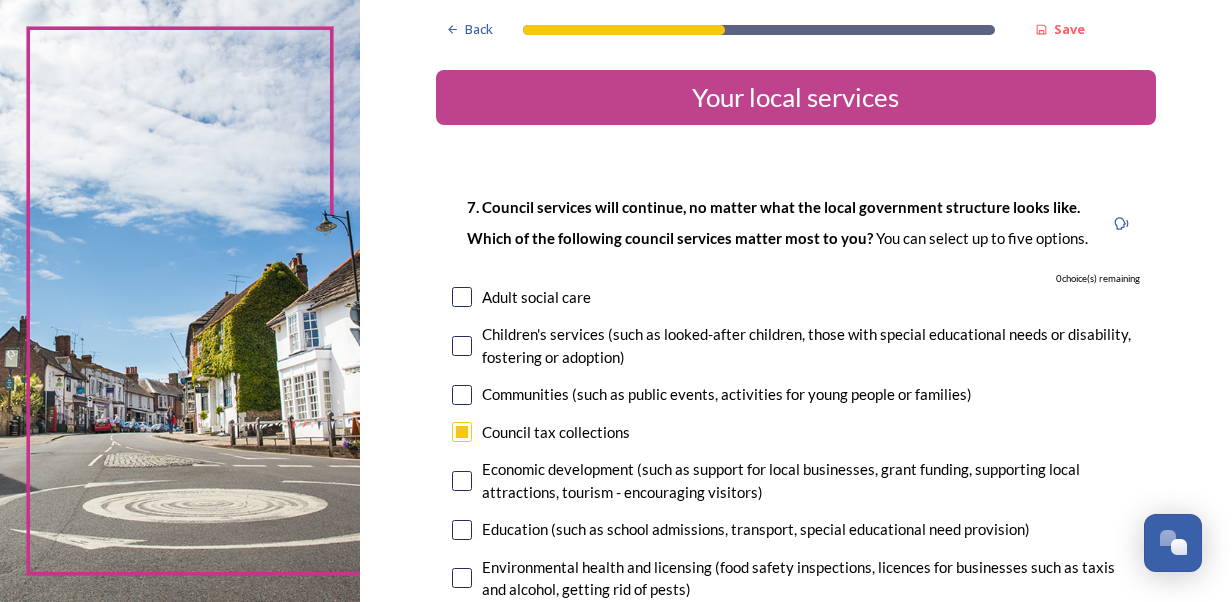 click at bounding box center [462, 297] 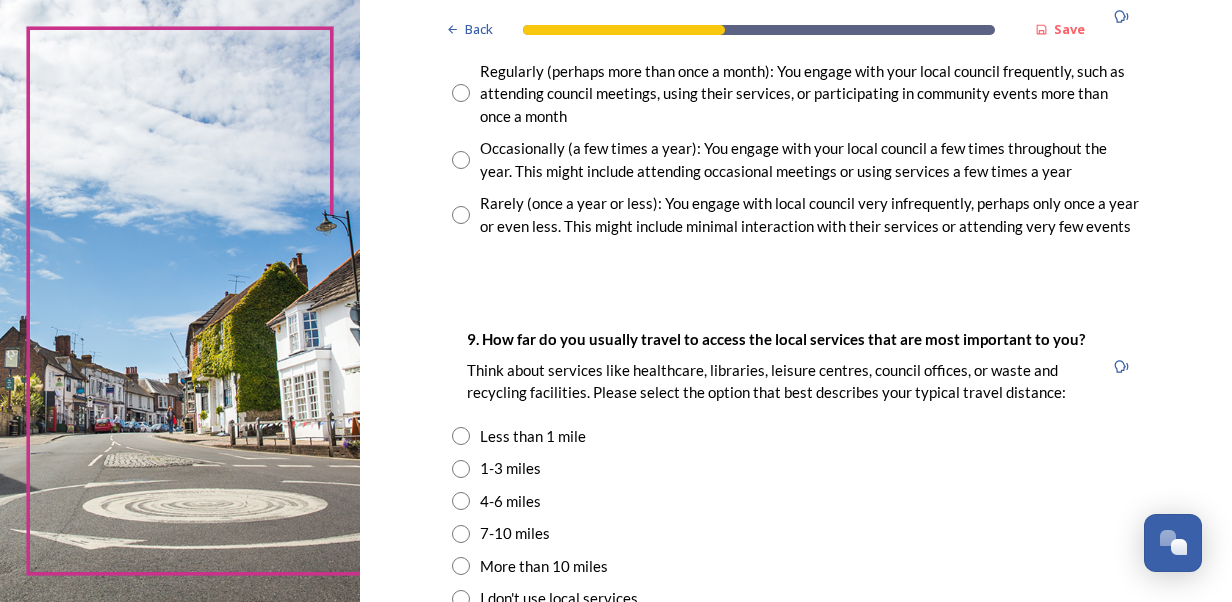 scroll, scrollTop: 1200, scrollLeft: 0, axis: vertical 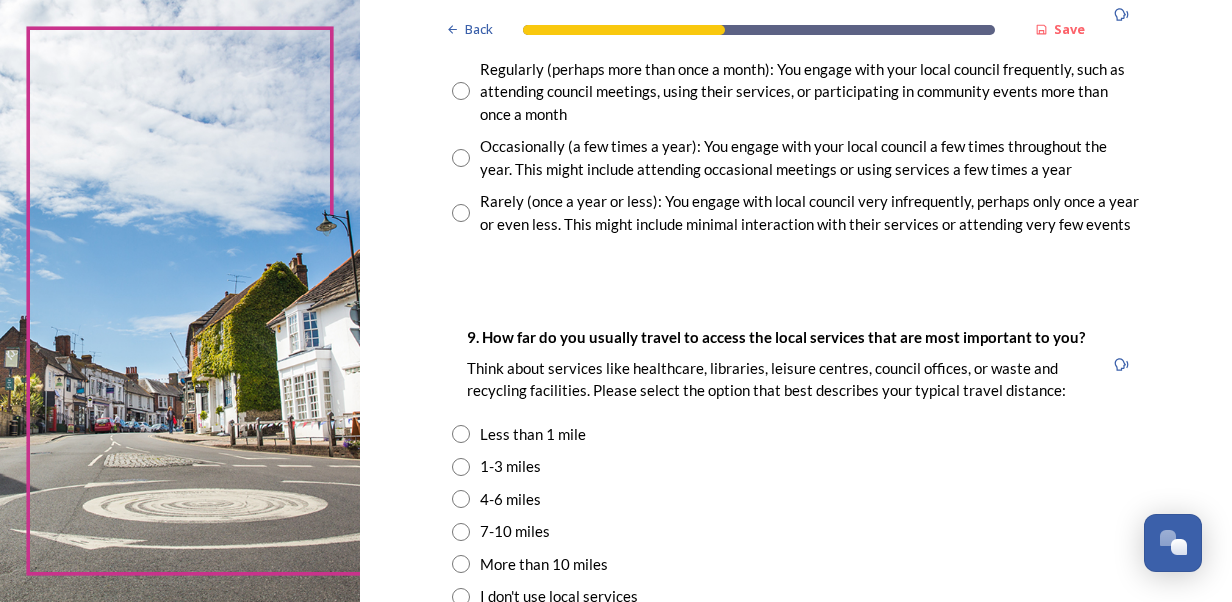click at bounding box center [461, 158] 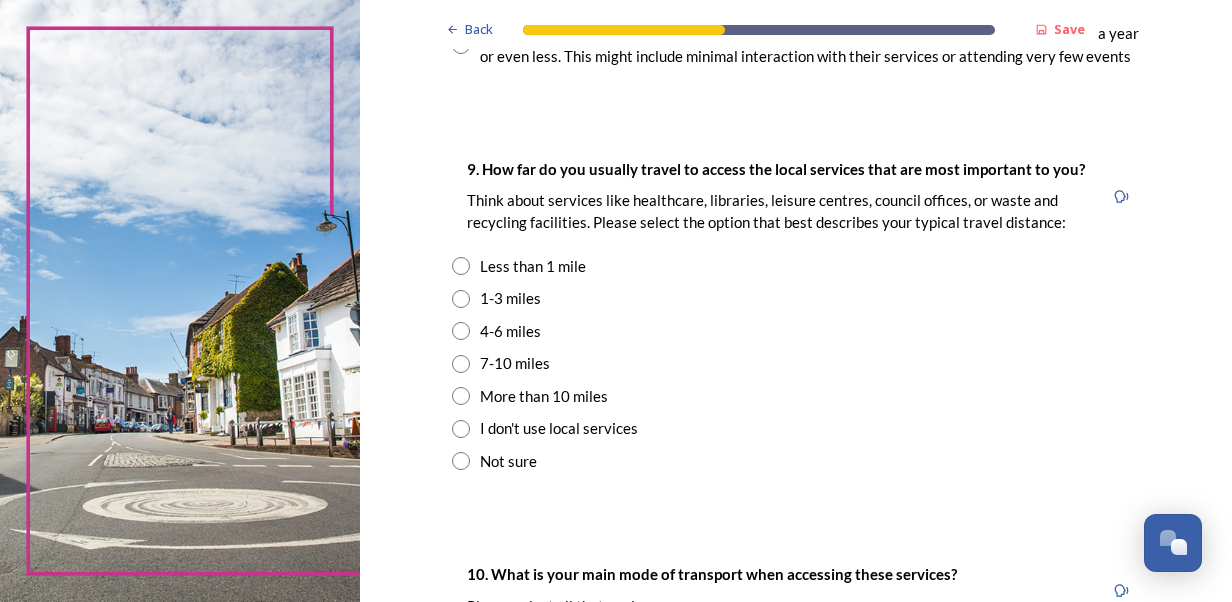 scroll, scrollTop: 1400, scrollLeft: 0, axis: vertical 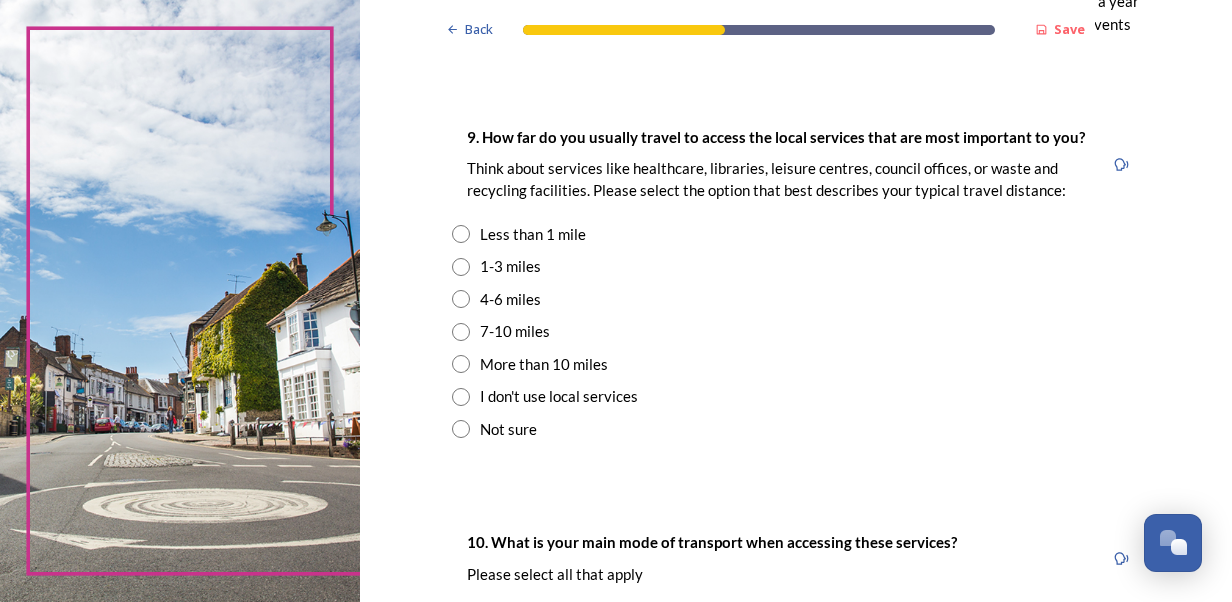 click at bounding box center [461, 332] 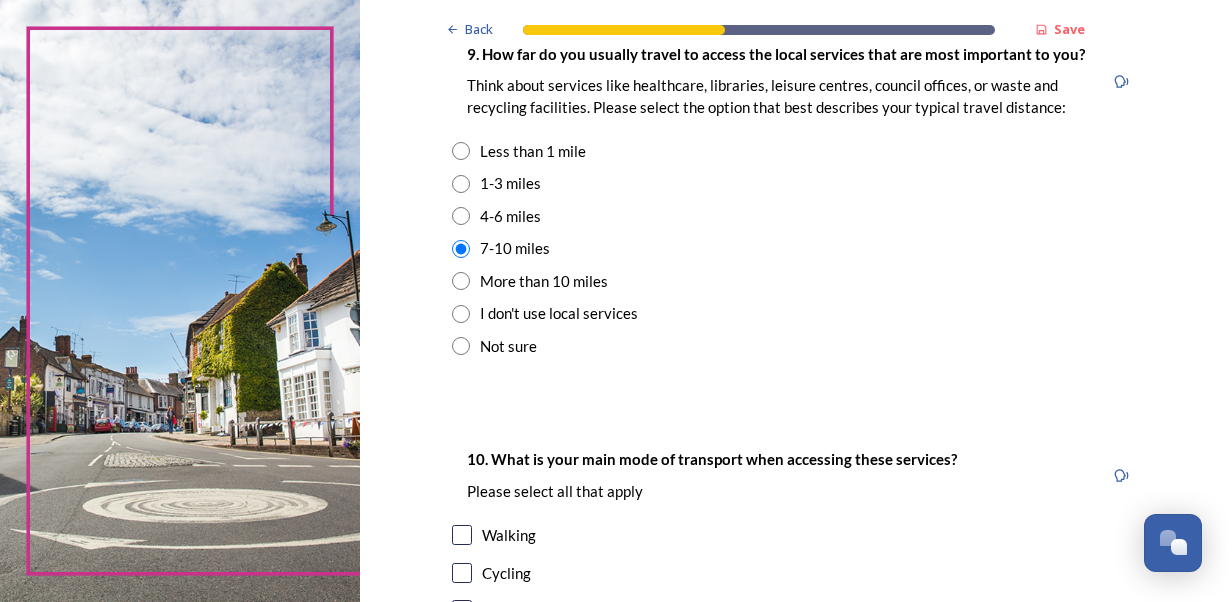 scroll, scrollTop: 1600, scrollLeft: 0, axis: vertical 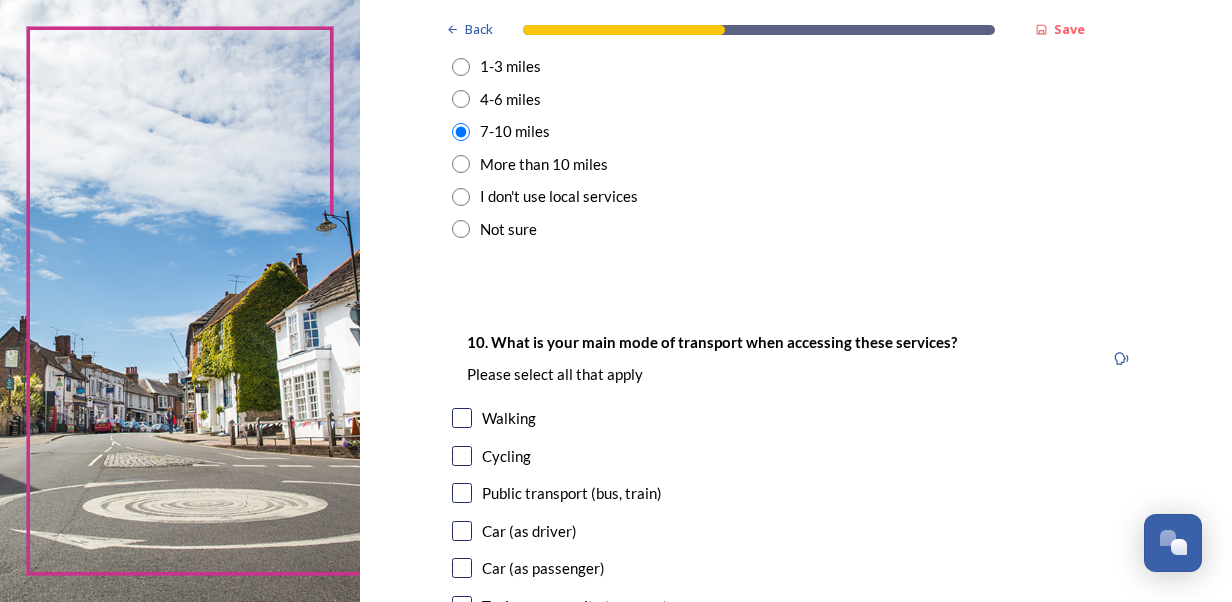 click on "Car (as driver)" at bounding box center (529, 531) 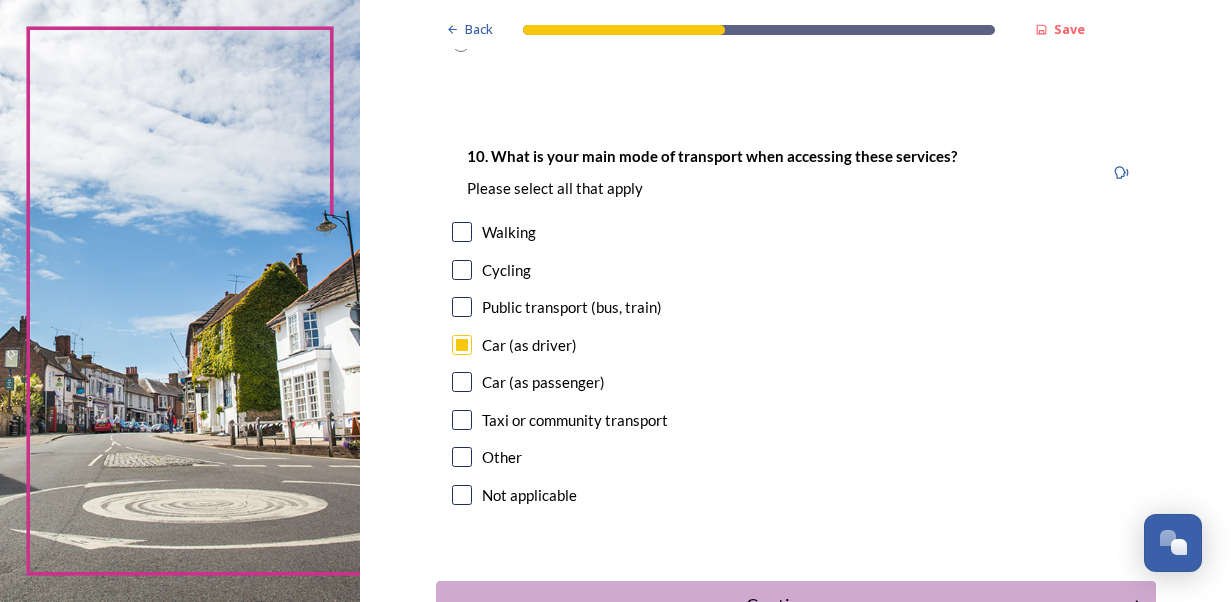 scroll, scrollTop: 1929, scrollLeft: 0, axis: vertical 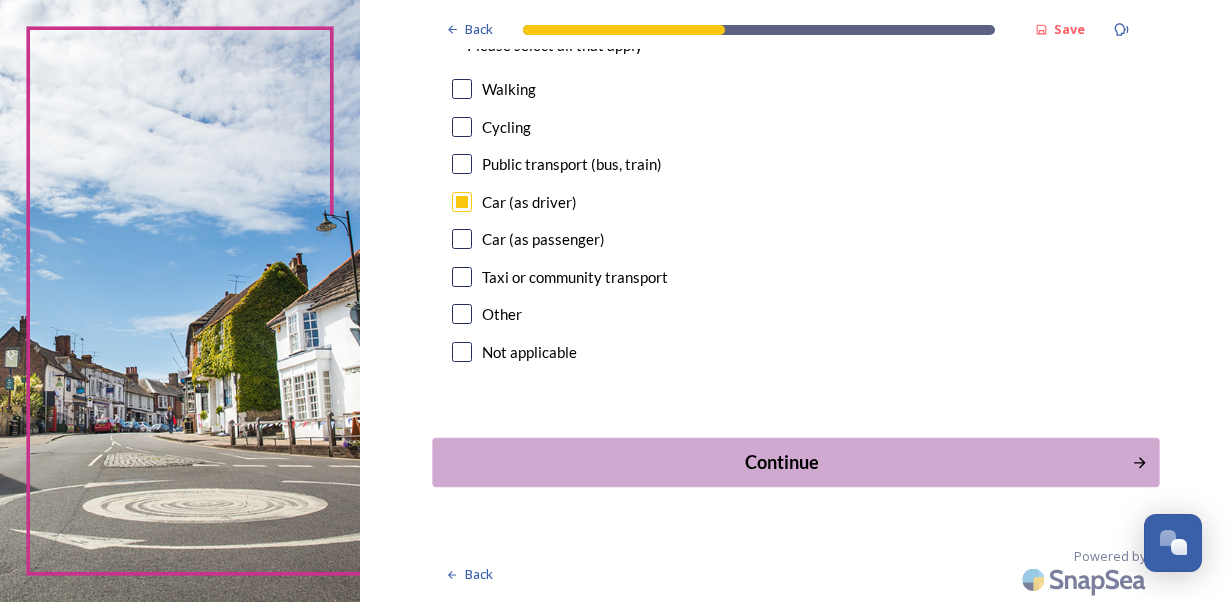 click on "Continue" at bounding box center (781, 462) 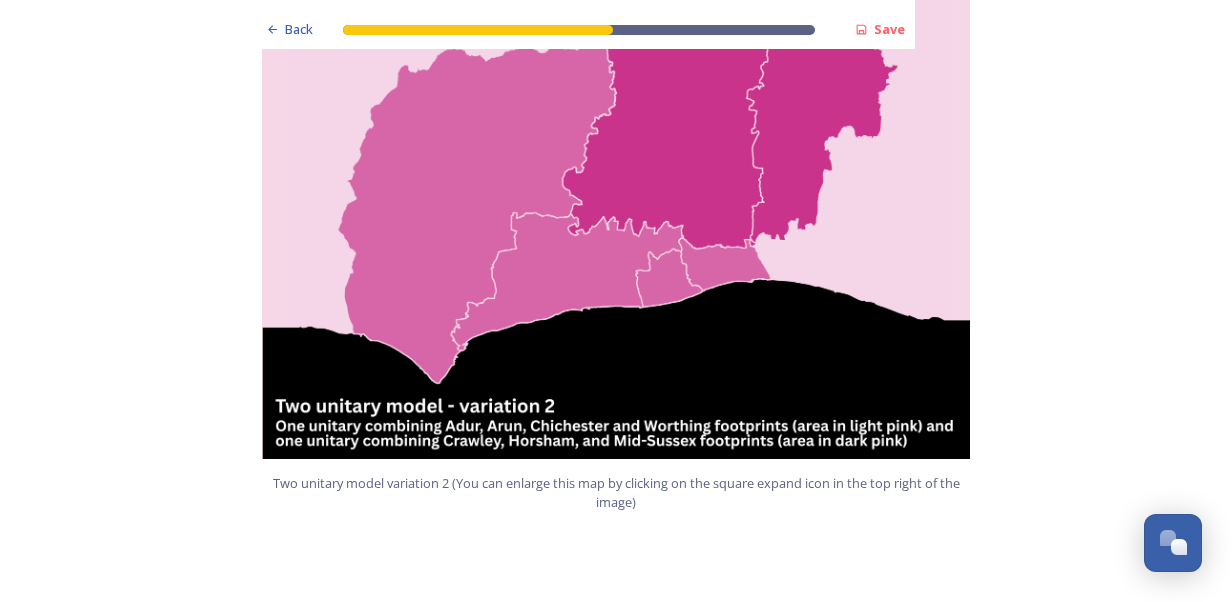scroll, scrollTop: 2700, scrollLeft: 0, axis: vertical 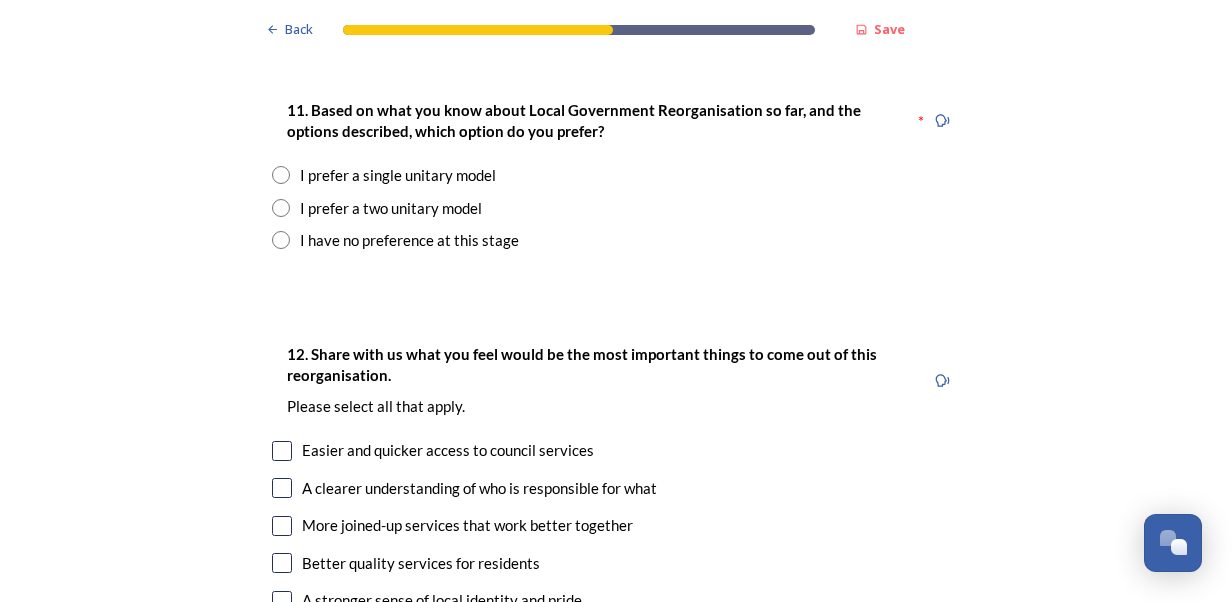 click at bounding box center (281, 208) 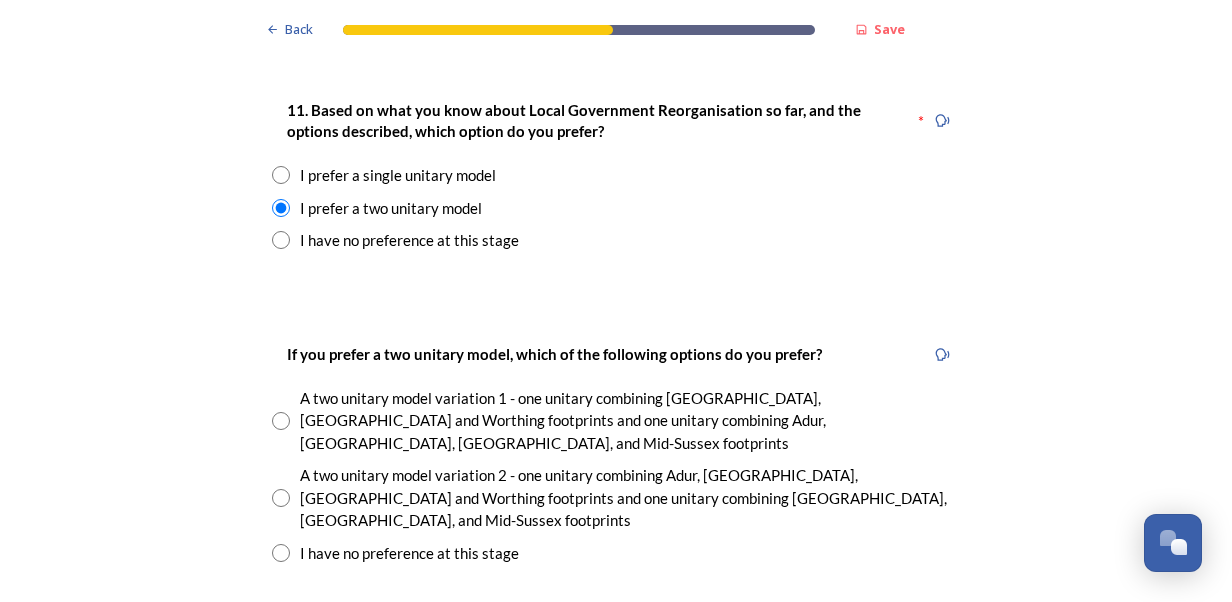 click on "A two unitary model variation 2 - one unitary combining Adur, Arun, Chichester and Worthing footprints and one unitary combining Crawley, Horsham, and Mid-Sussex footprints" at bounding box center (616, 498) 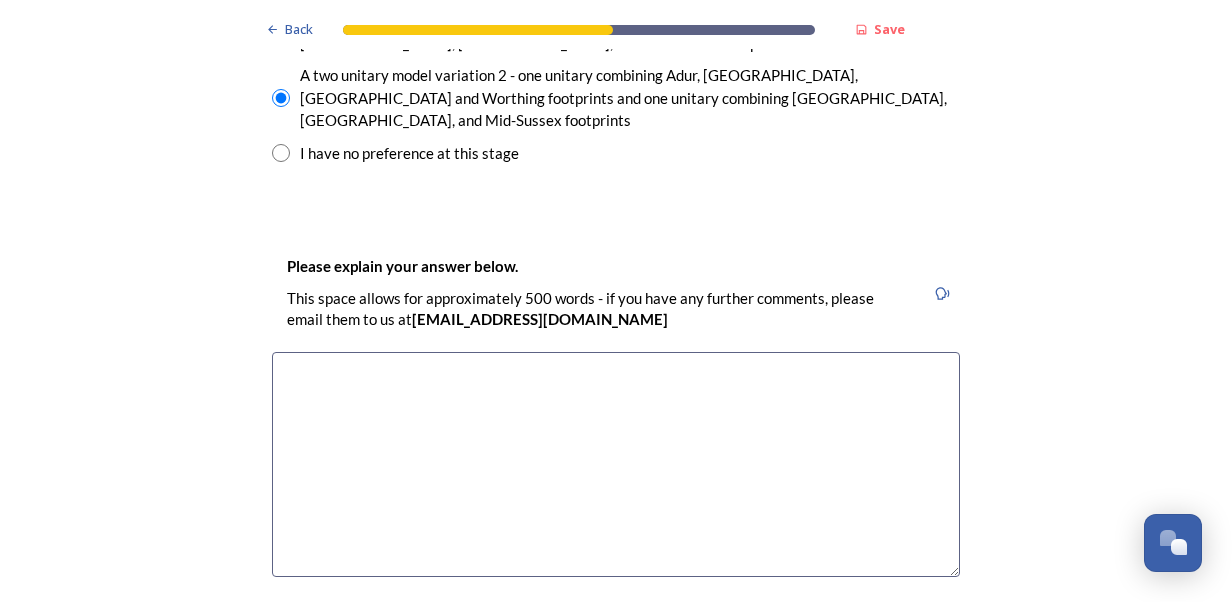 scroll, scrollTop: 2900, scrollLeft: 0, axis: vertical 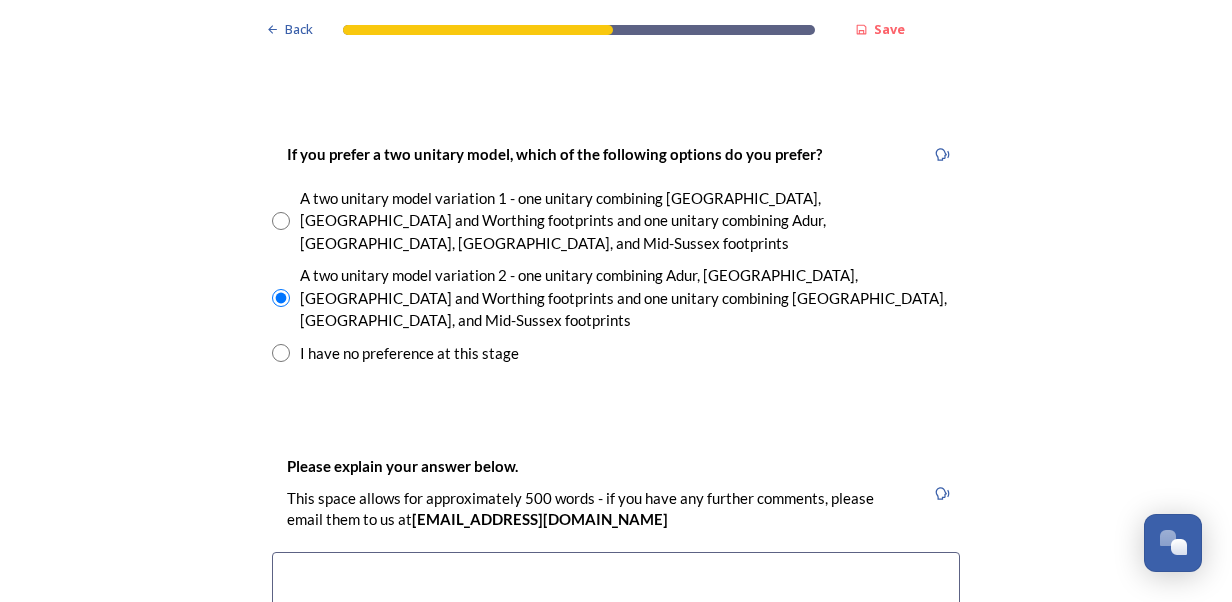 click at bounding box center (281, 353) 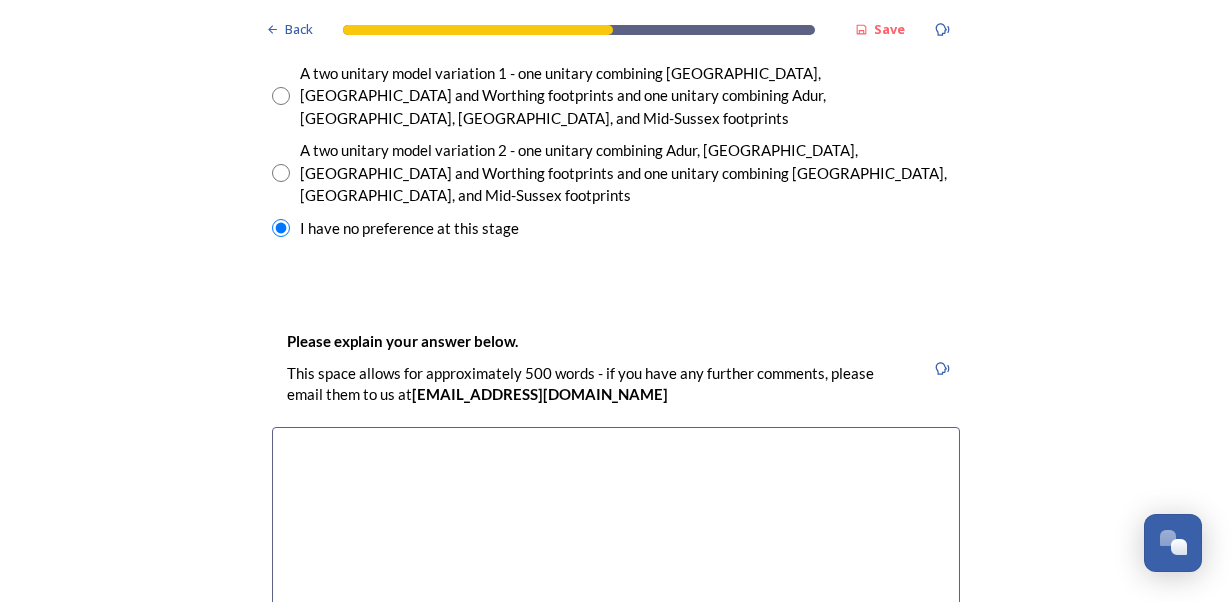 scroll, scrollTop: 3000, scrollLeft: 0, axis: vertical 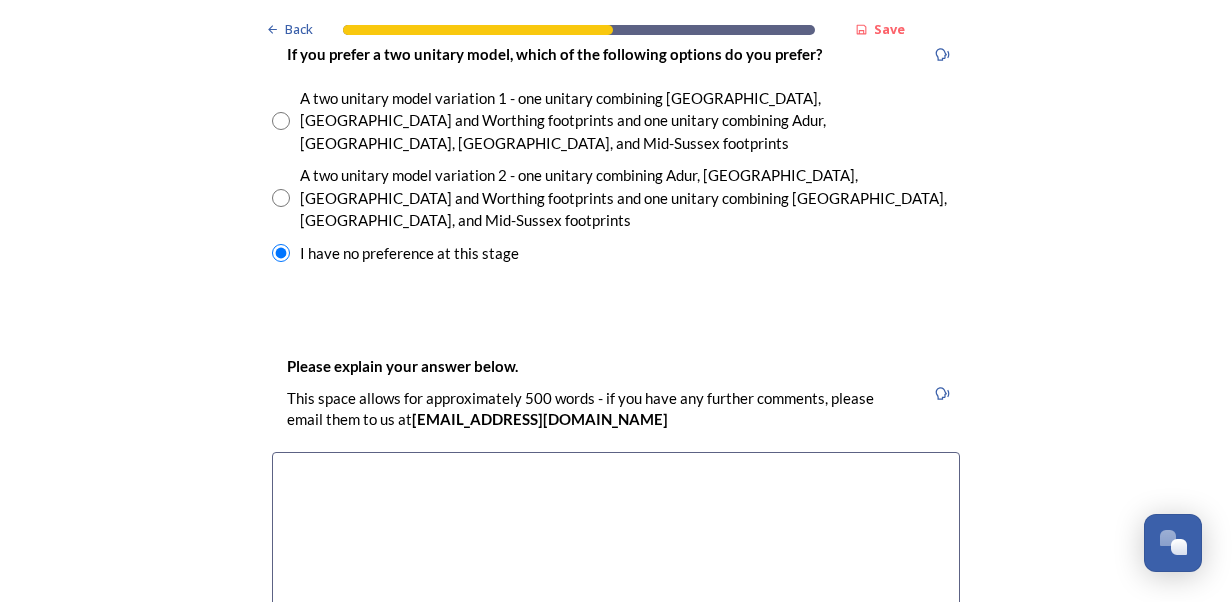 click at bounding box center [281, 198] 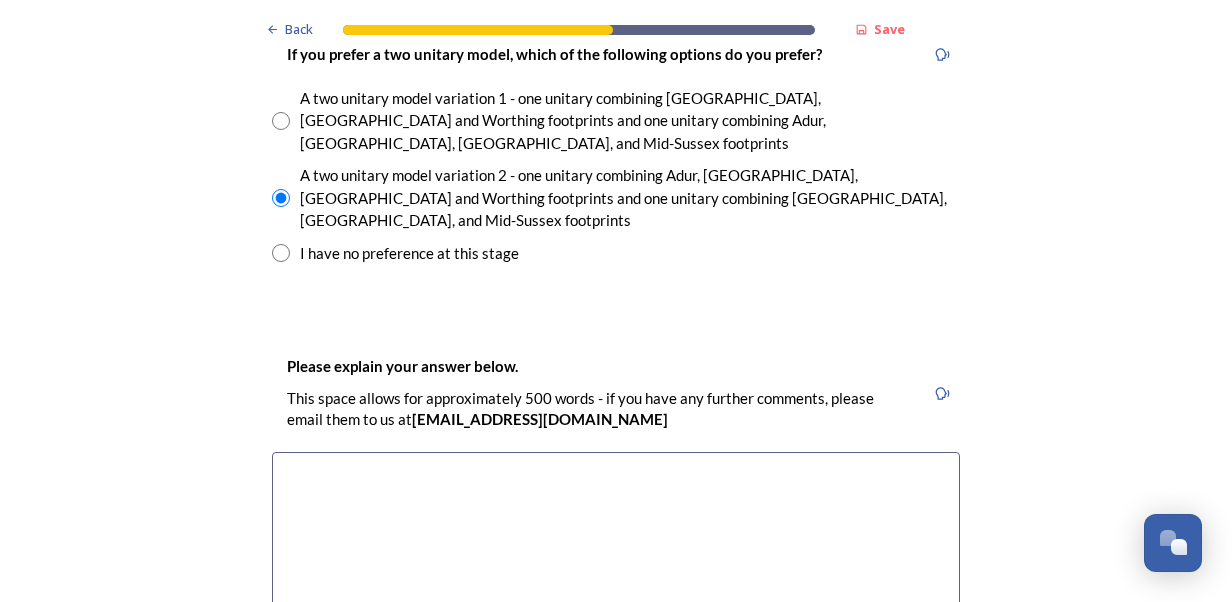 click at bounding box center (616, 564) 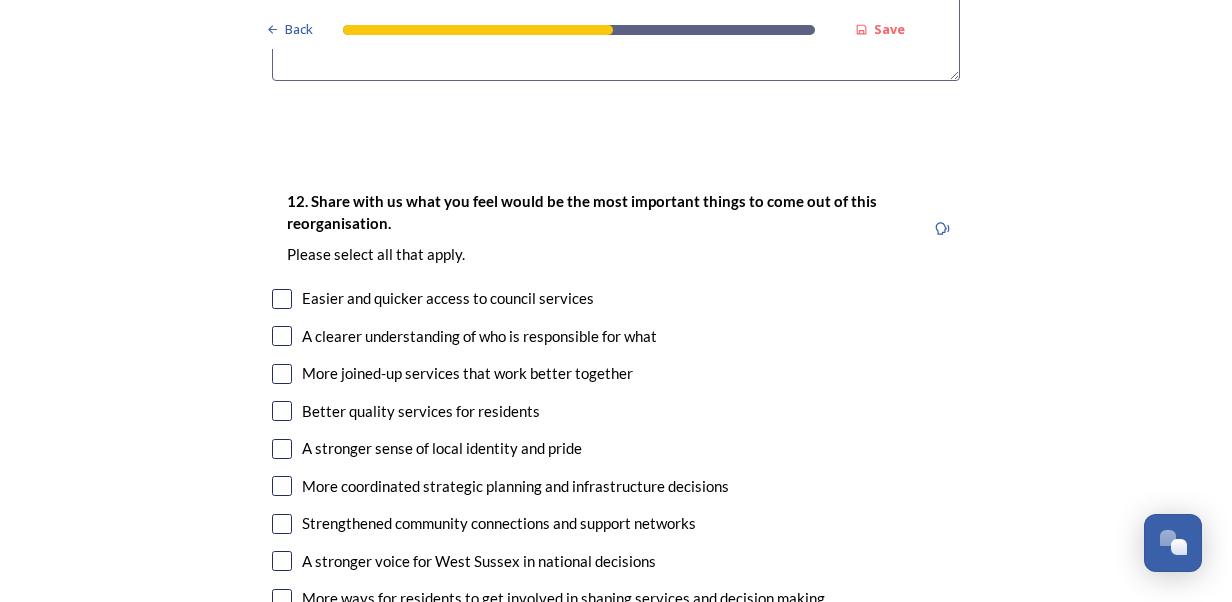 scroll, scrollTop: 3500, scrollLeft: 0, axis: vertical 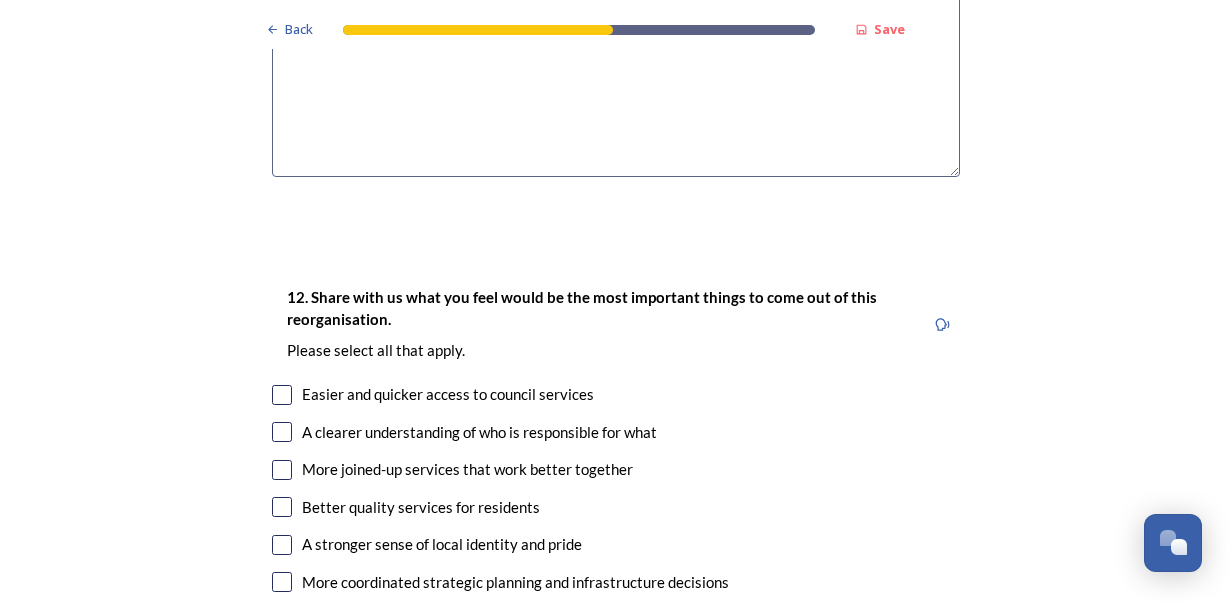 type on "One unitary is too big, so split into 2 unitaries would be better" 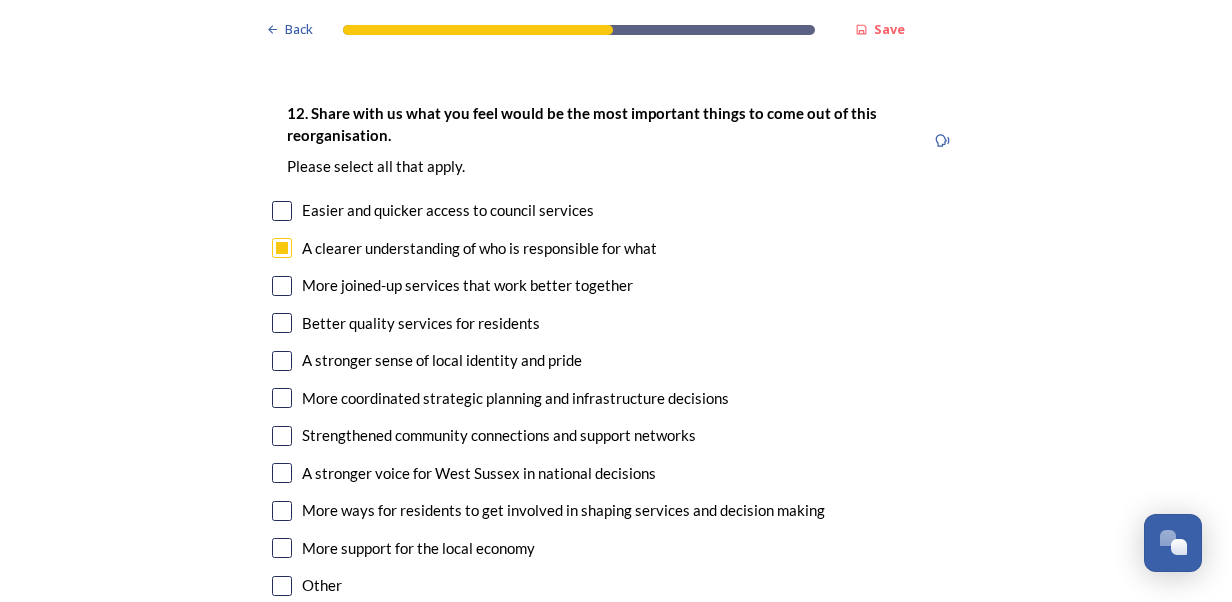 scroll, scrollTop: 3700, scrollLeft: 0, axis: vertical 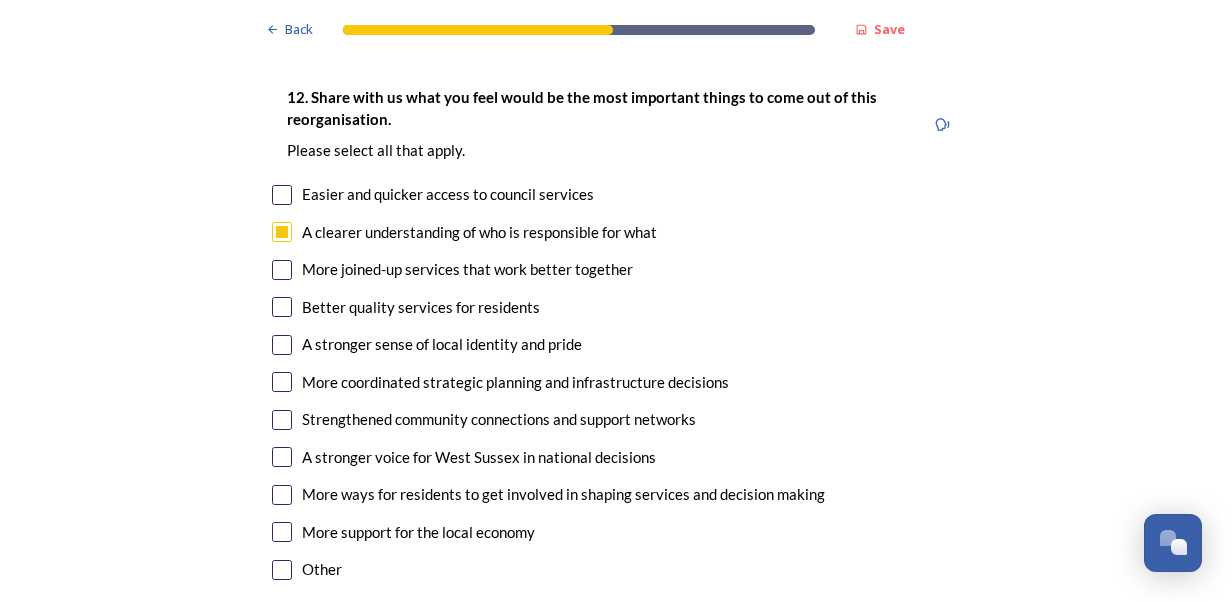click at bounding box center (282, 457) 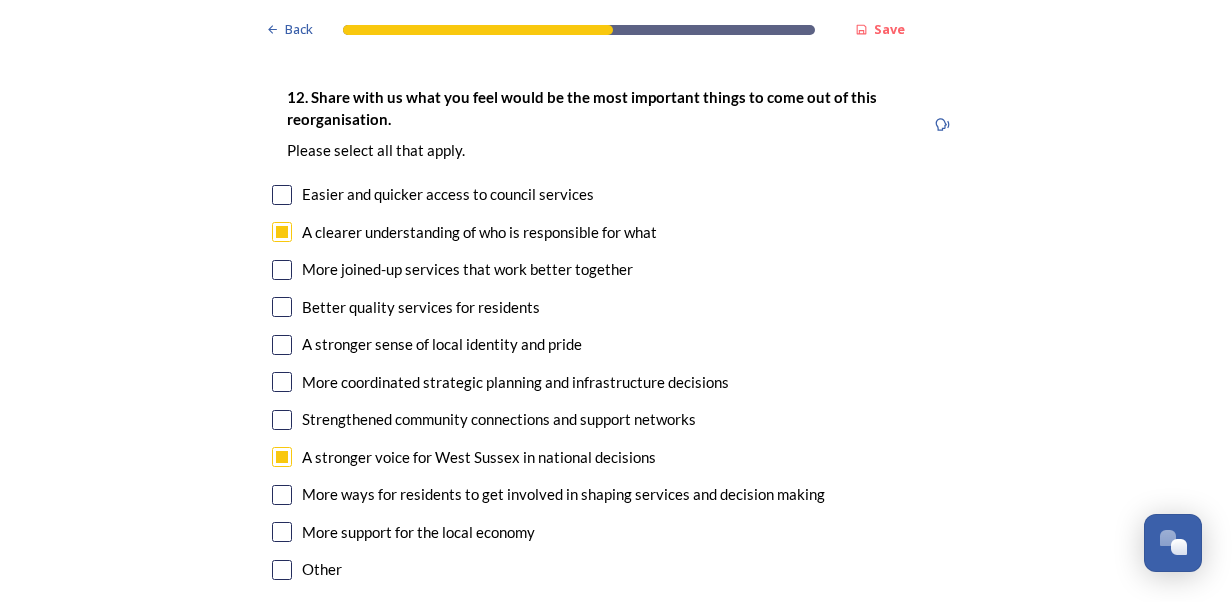 click at bounding box center (282, 532) 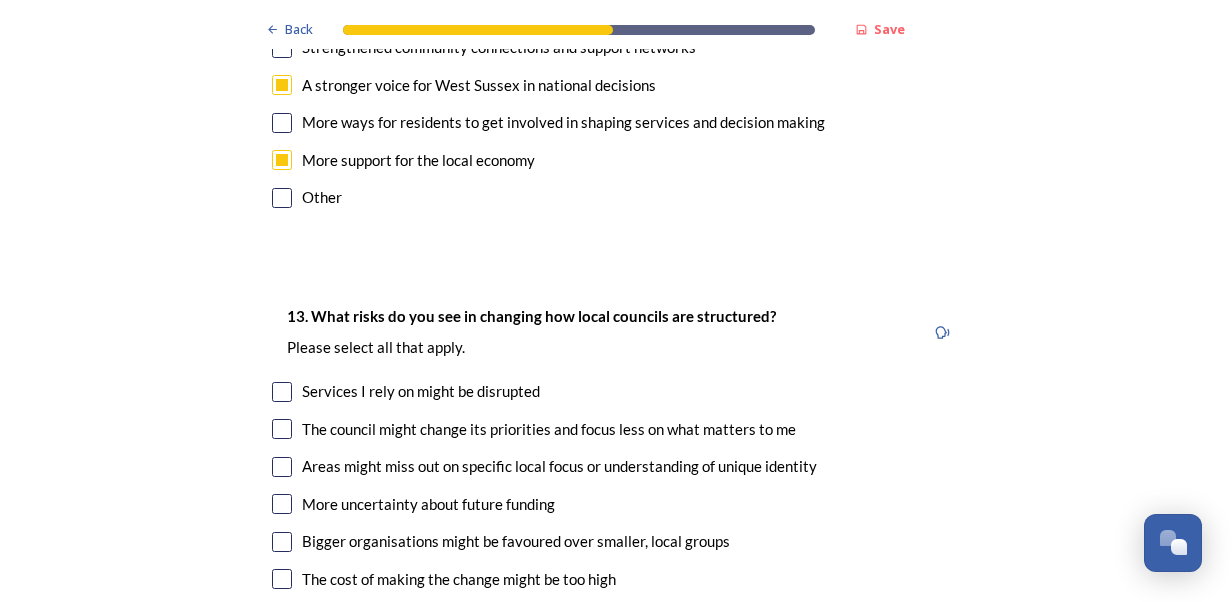 scroll, scrollTop: 4100, scrollLeft: 0, axis: vertical 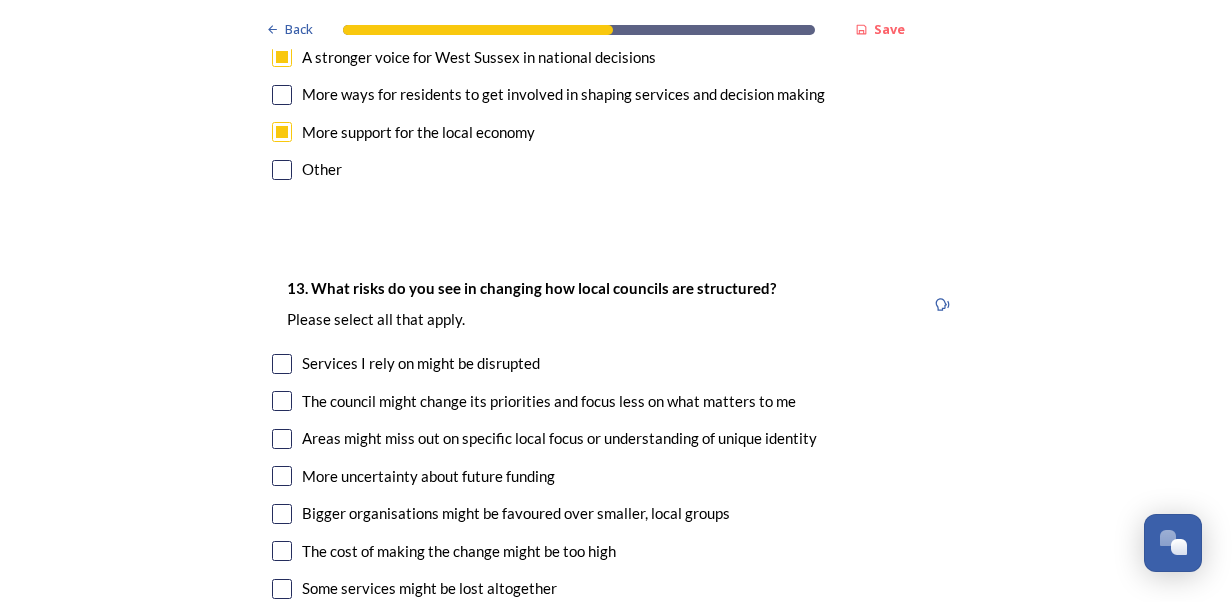 click at bounding box center (282, 401) 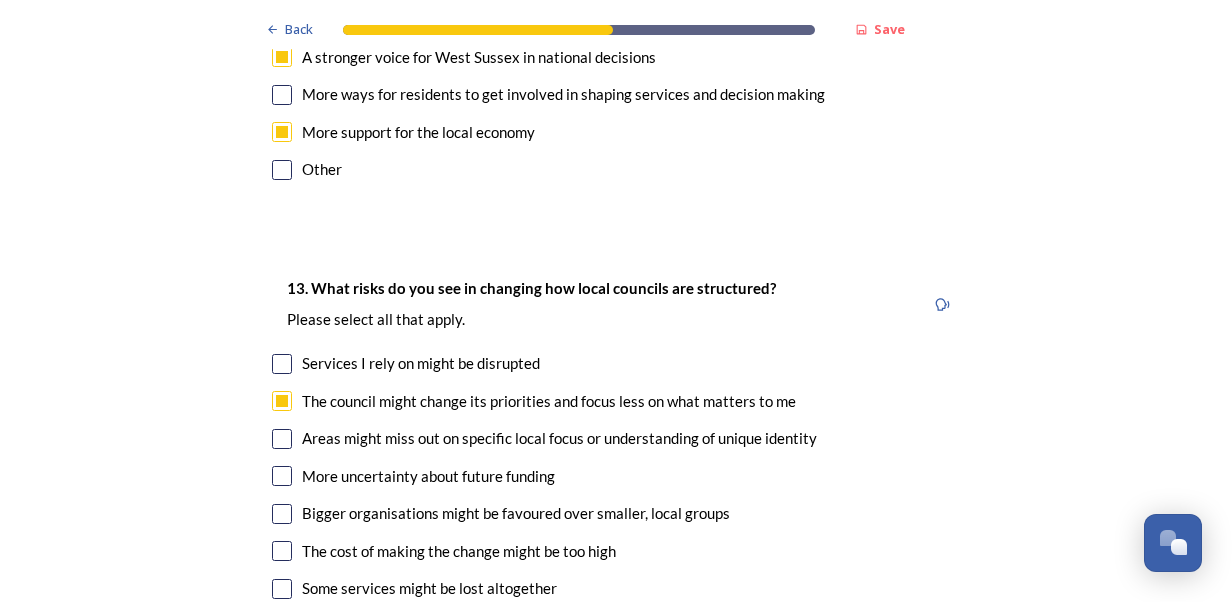 click at bounding box center [282, 439] 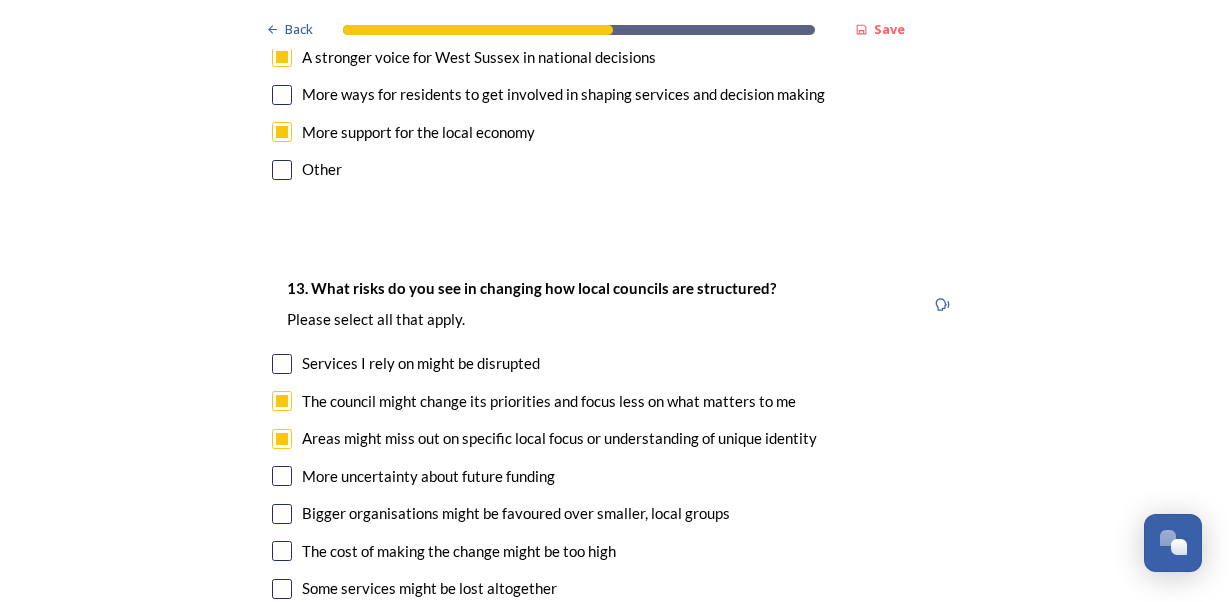 click on "Bigger organisations might be favoured over smaller, local groups" at bounding box center [616, 513] 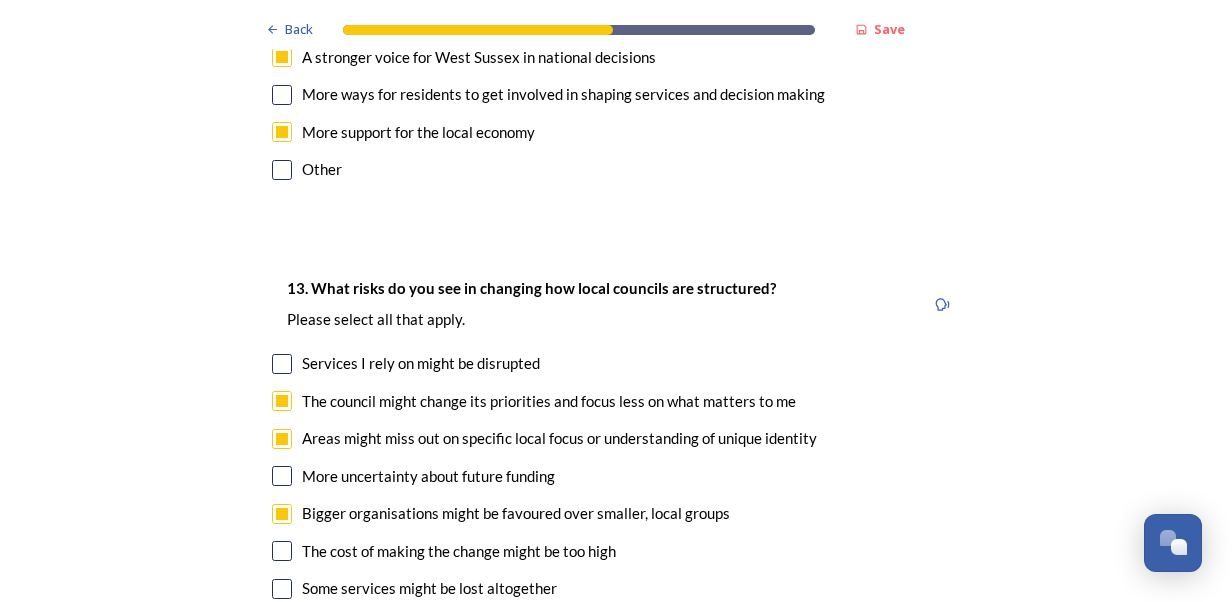 click at bounding box center (282, 551) 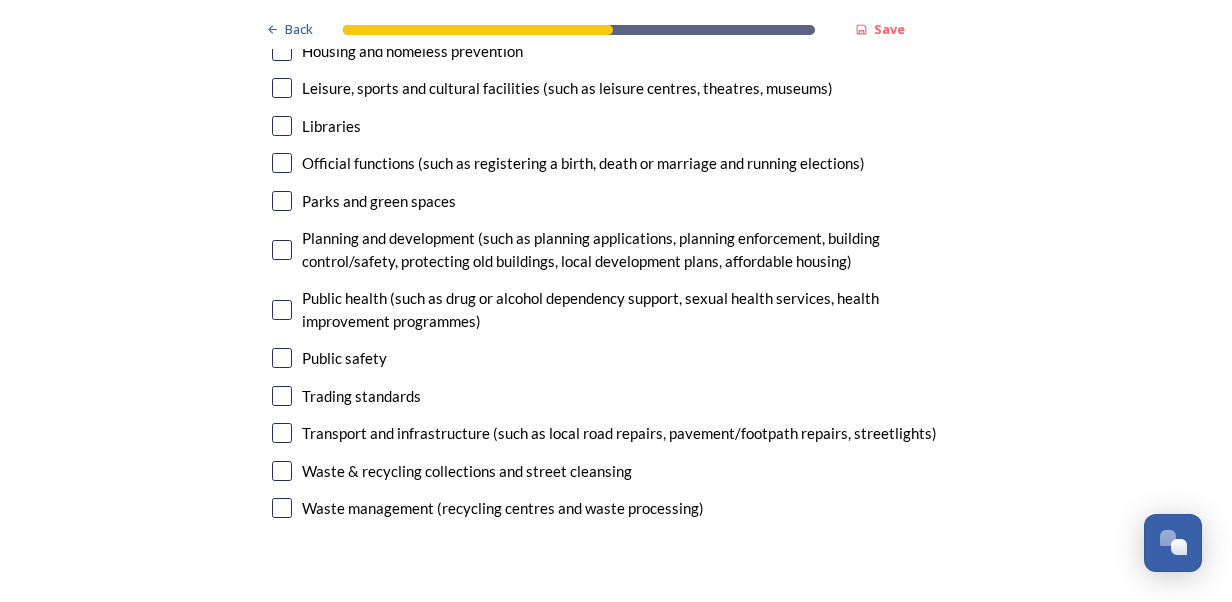 scroll, scrollTop: 5300, scrollLeft: 0, axis: vertical 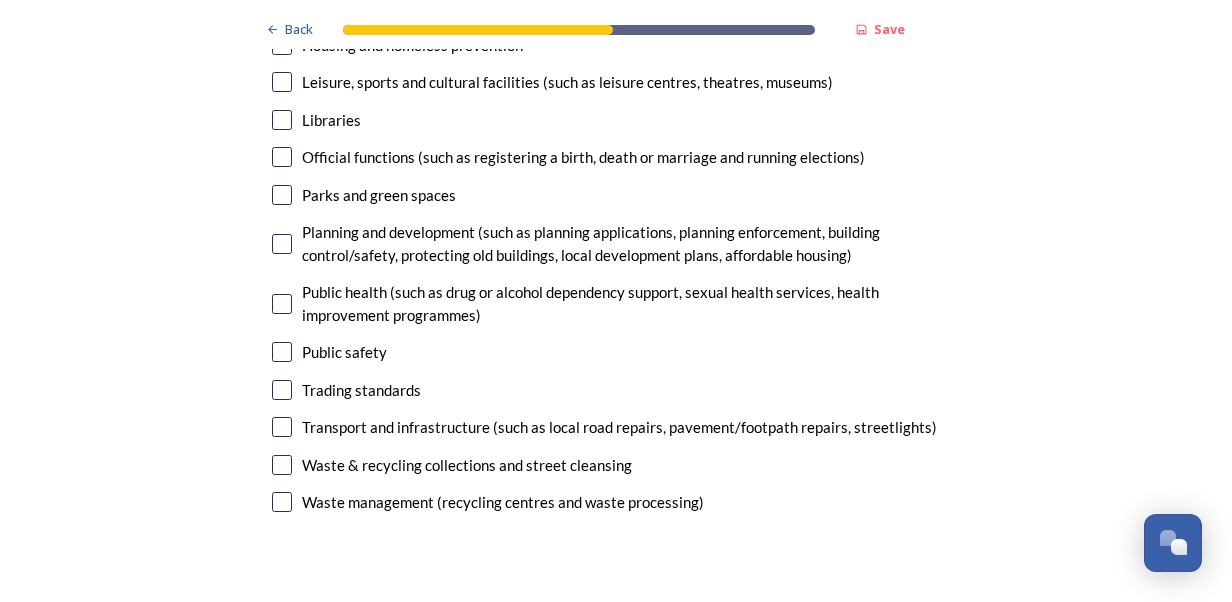 click at bounding box center [282, 390] 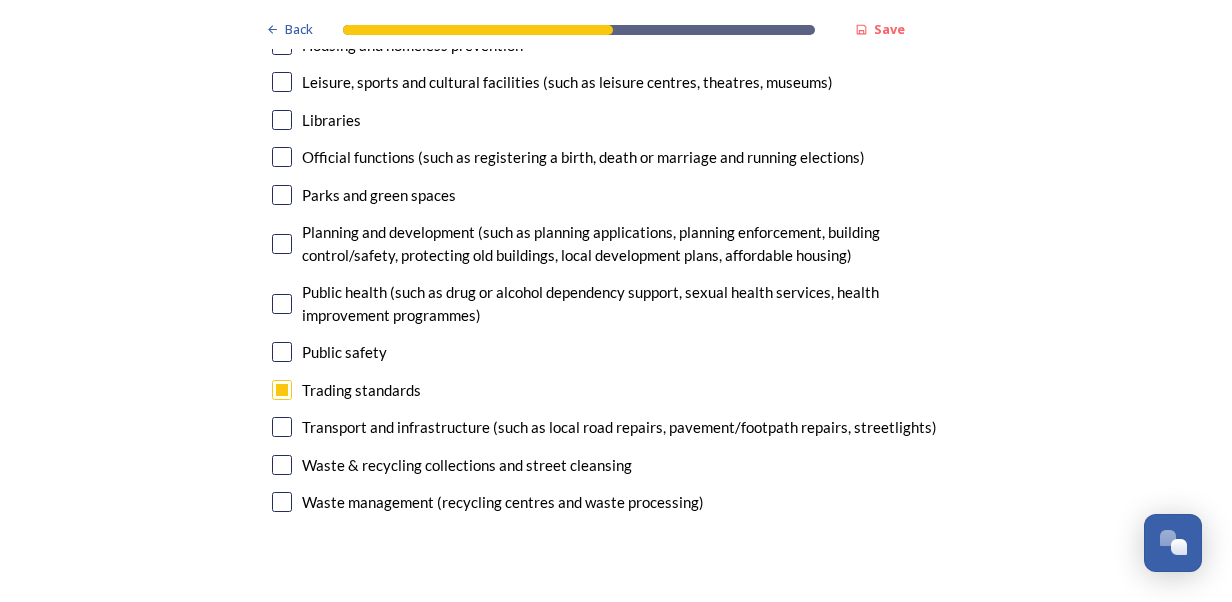 click at bounding box center [282, 244] 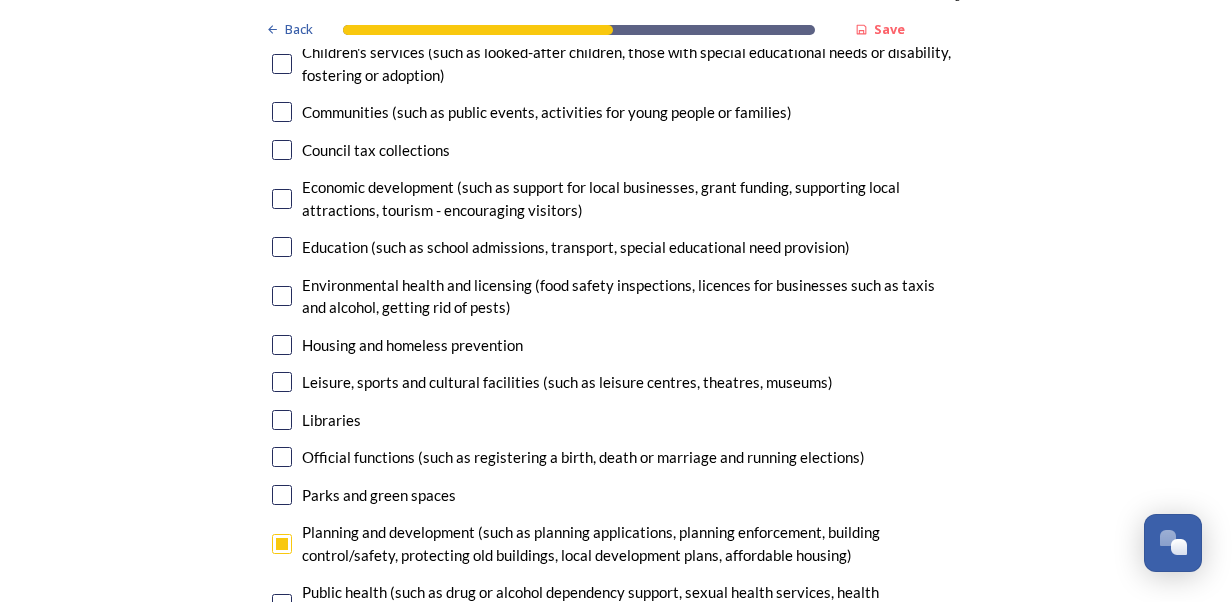 scroll, scrollTop: 5000, scrollLeft: 0, axis: vertical 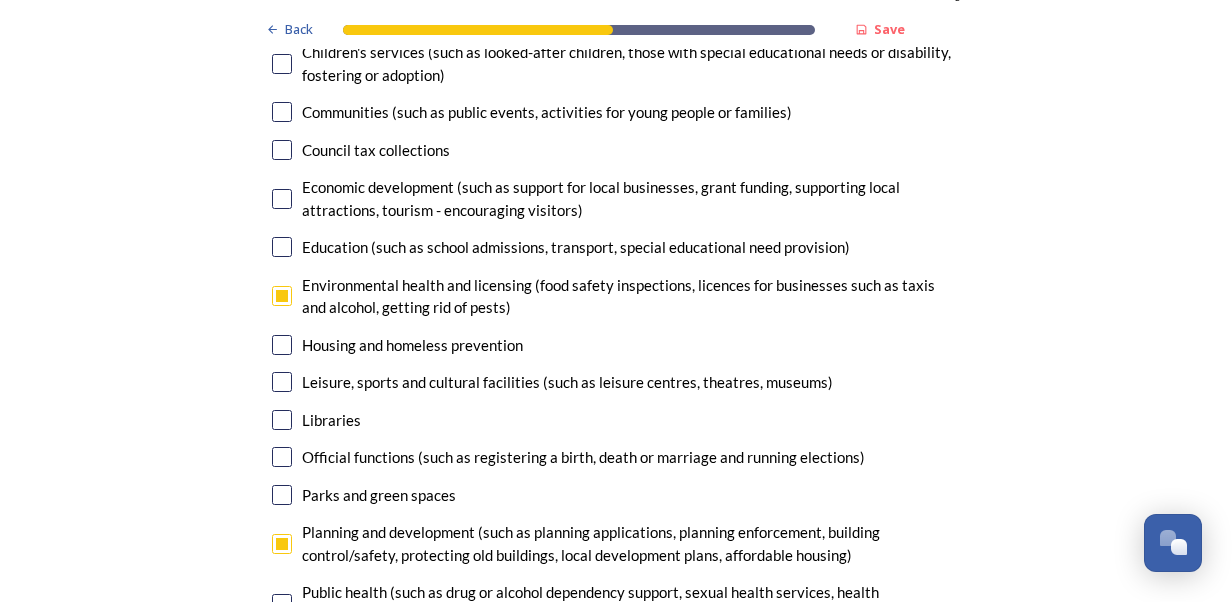 click at bounding box center [282, 382] 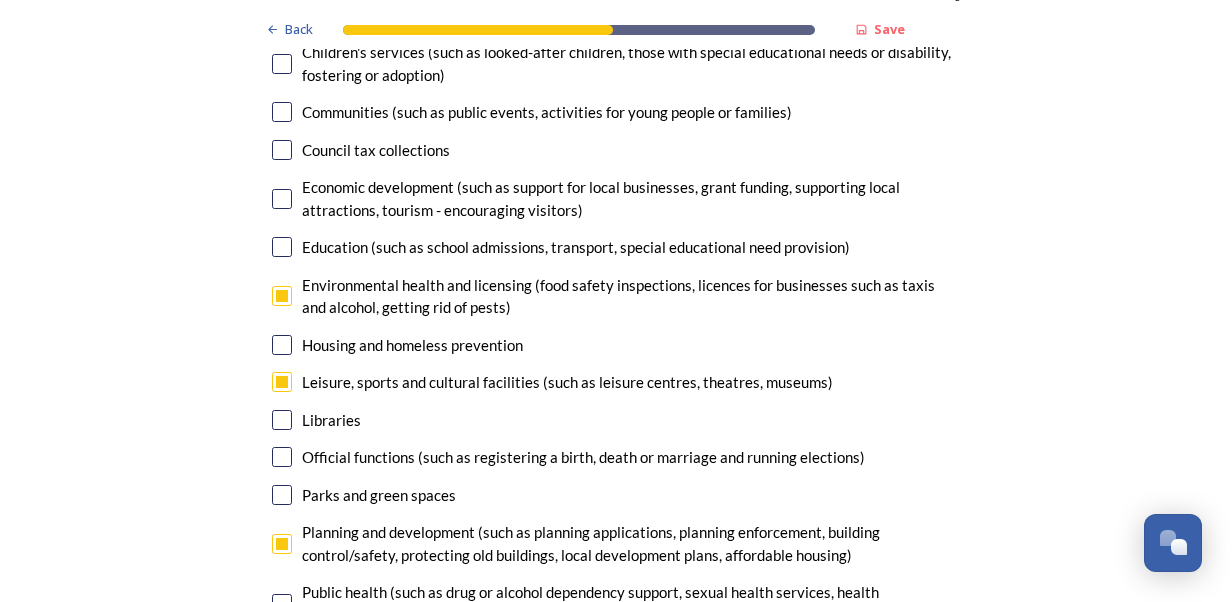 click at bounding box center [282, 199] 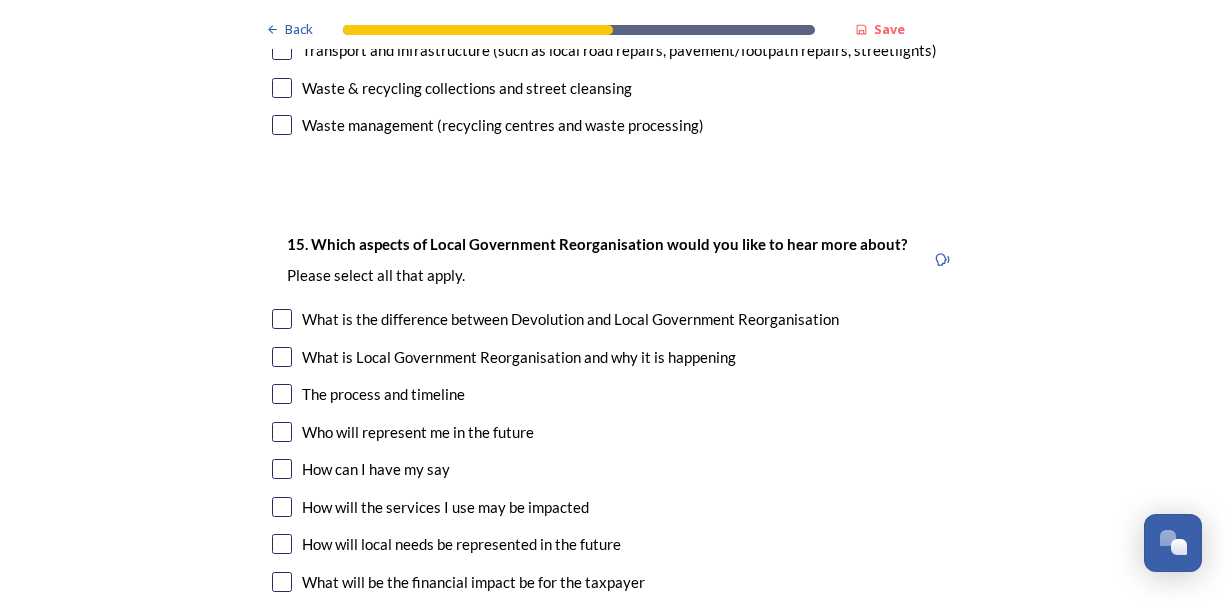 scroll, scrollTop: 5800, scrollLeft: 0, axis: vertical 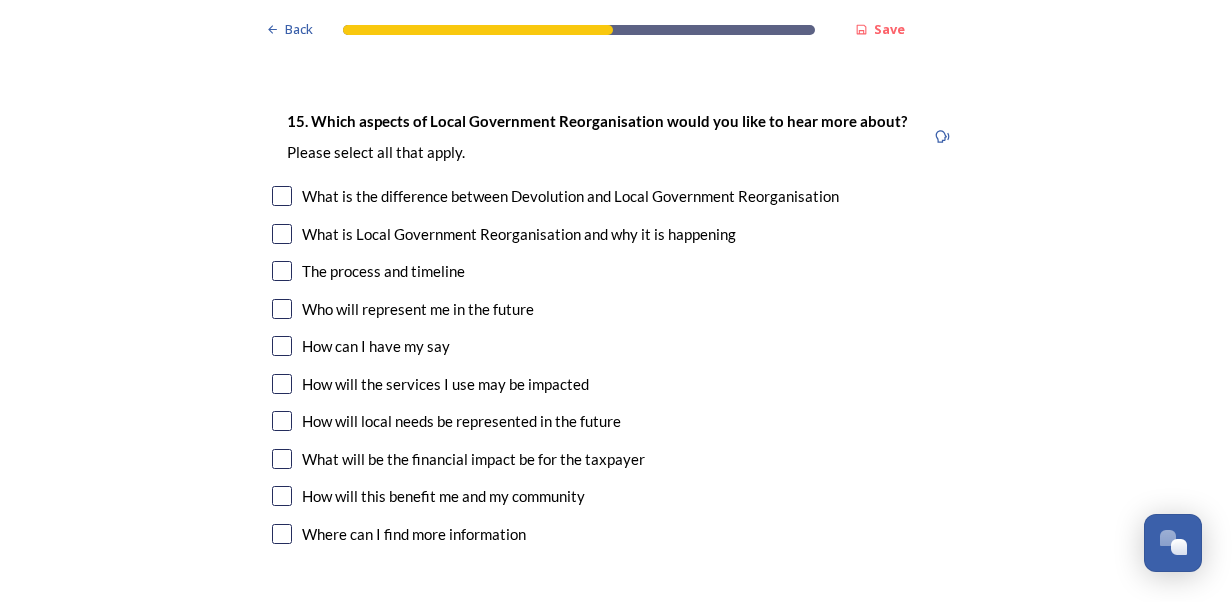 click at bounding box center (282, 534) 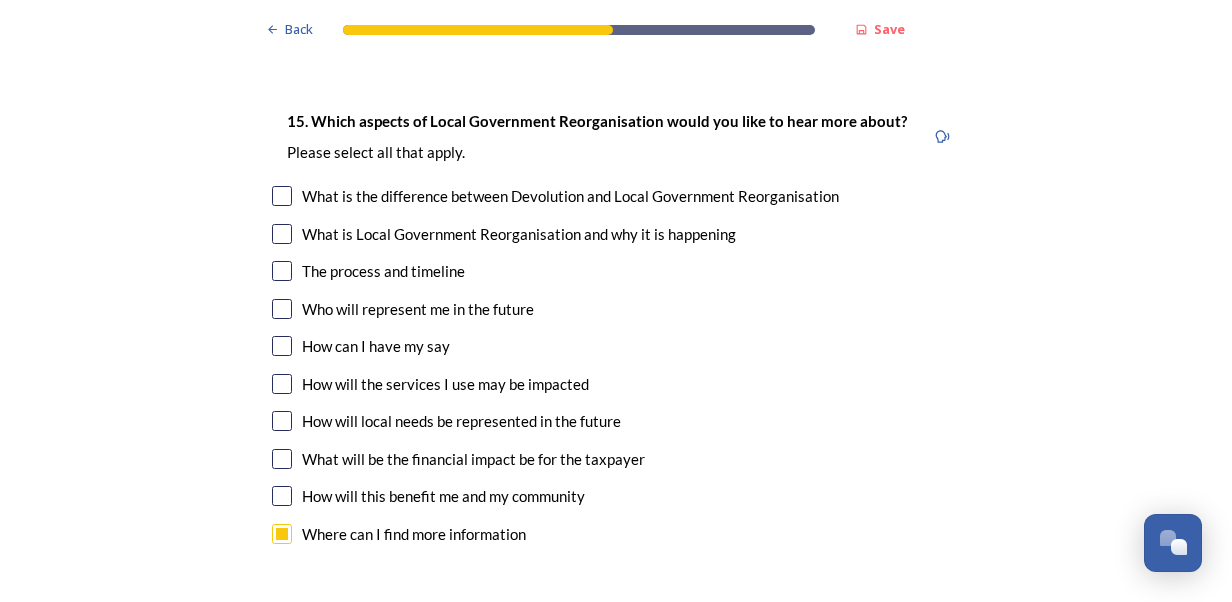 click at bounding box center (282, 459) 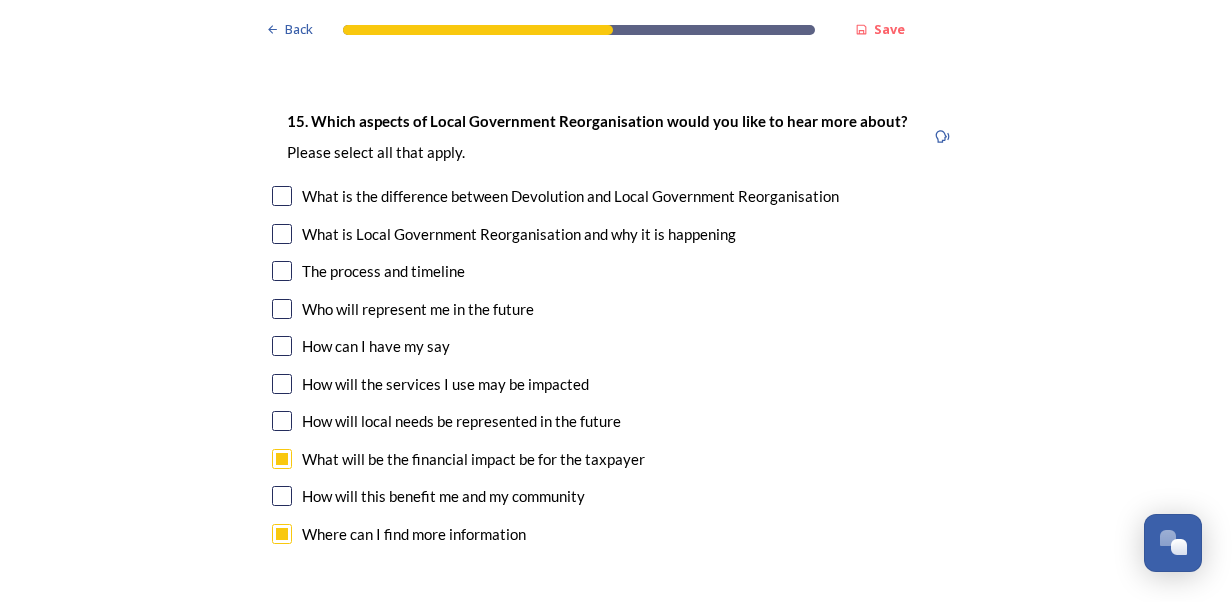click at bounding box center (282, 421) 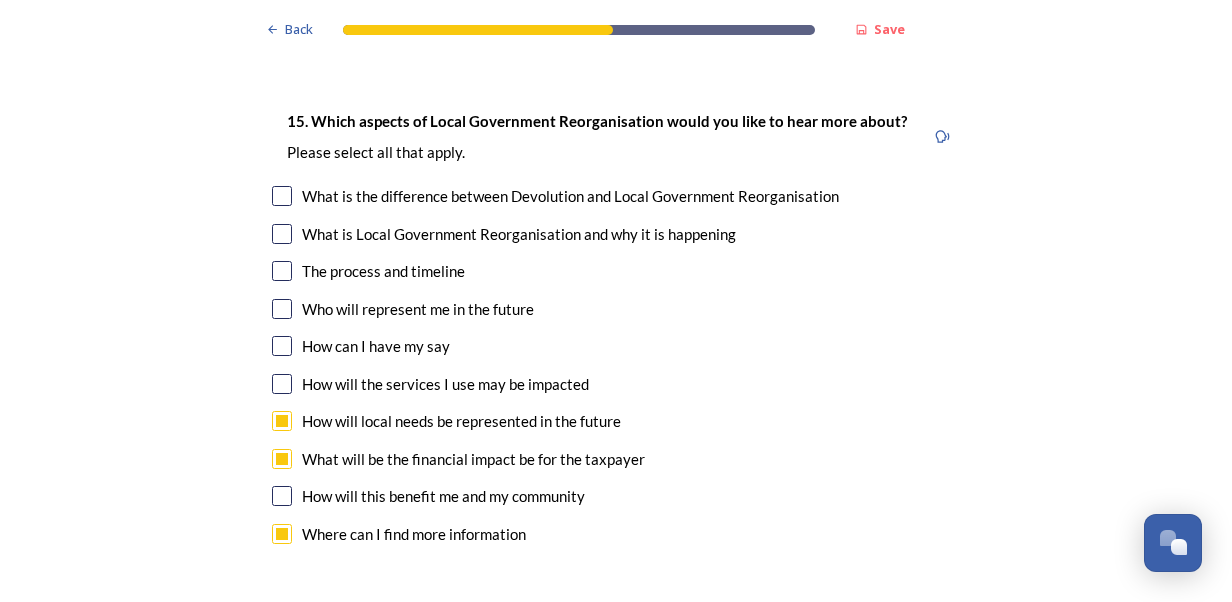 click at bounding box center [282, 384] 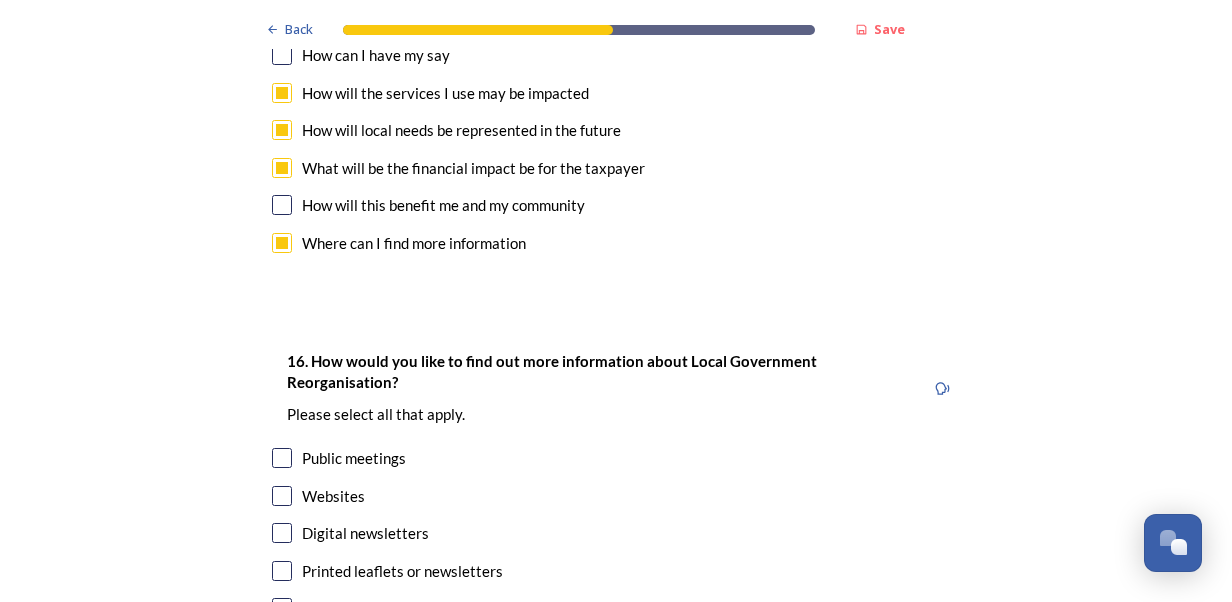 scroll, scrollTop: 6100, scrollLeft: 0, axis: vertical 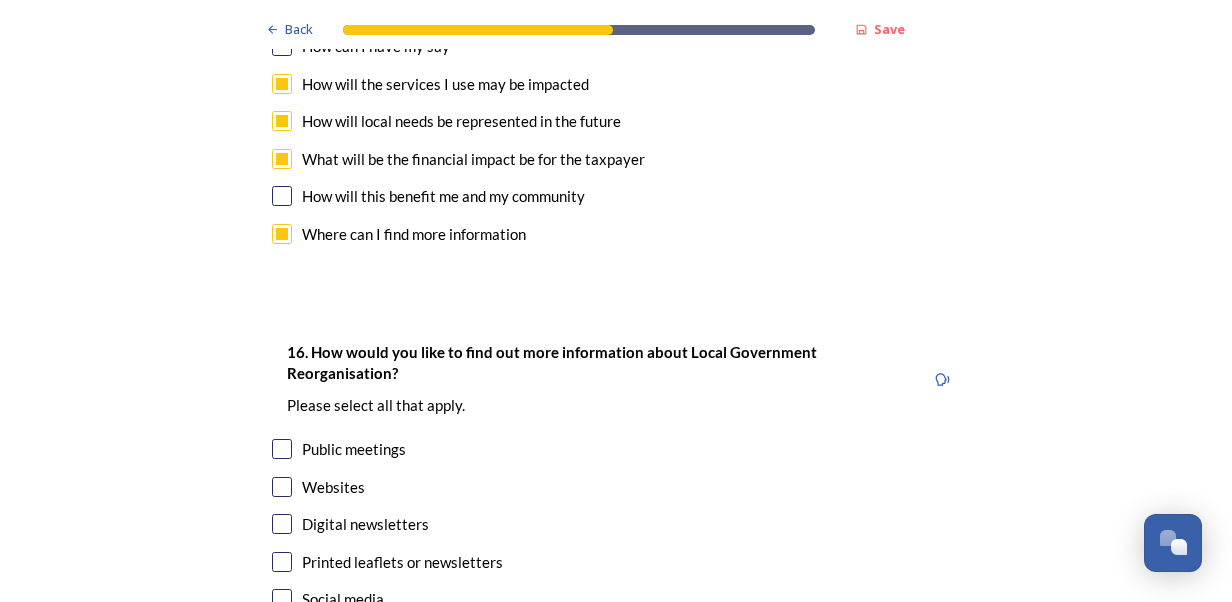 click at bounding box center (282, 487) 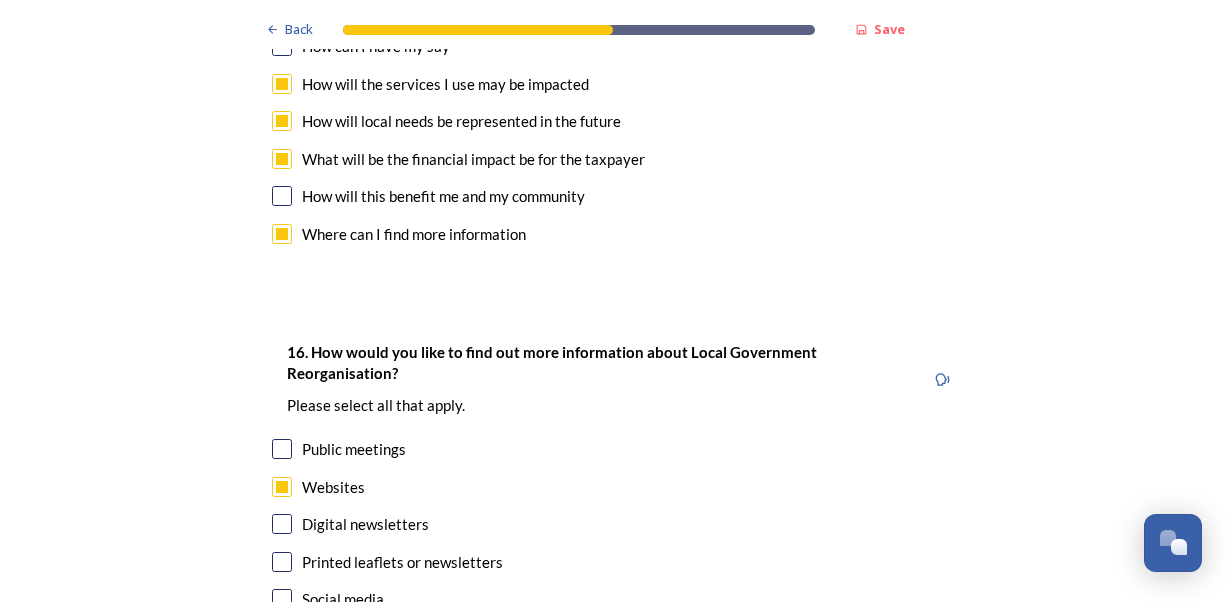 scroll, scrollTop: 6281, scrollLeft: 0, axis: vertical 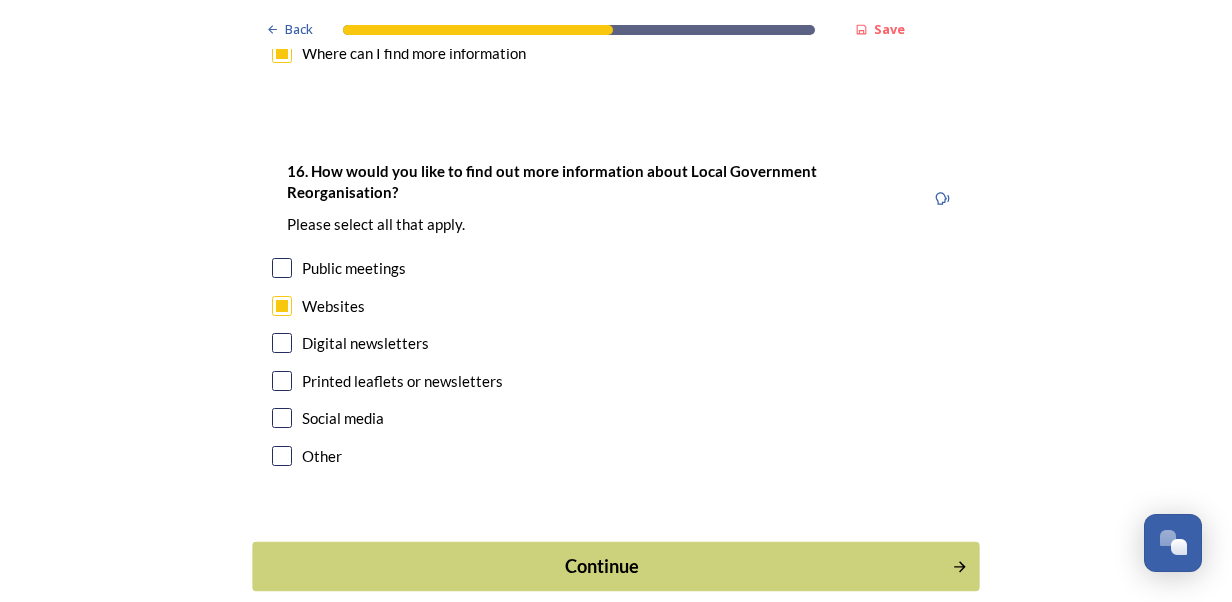 click on "Continue" at bounding box center (602, 566) 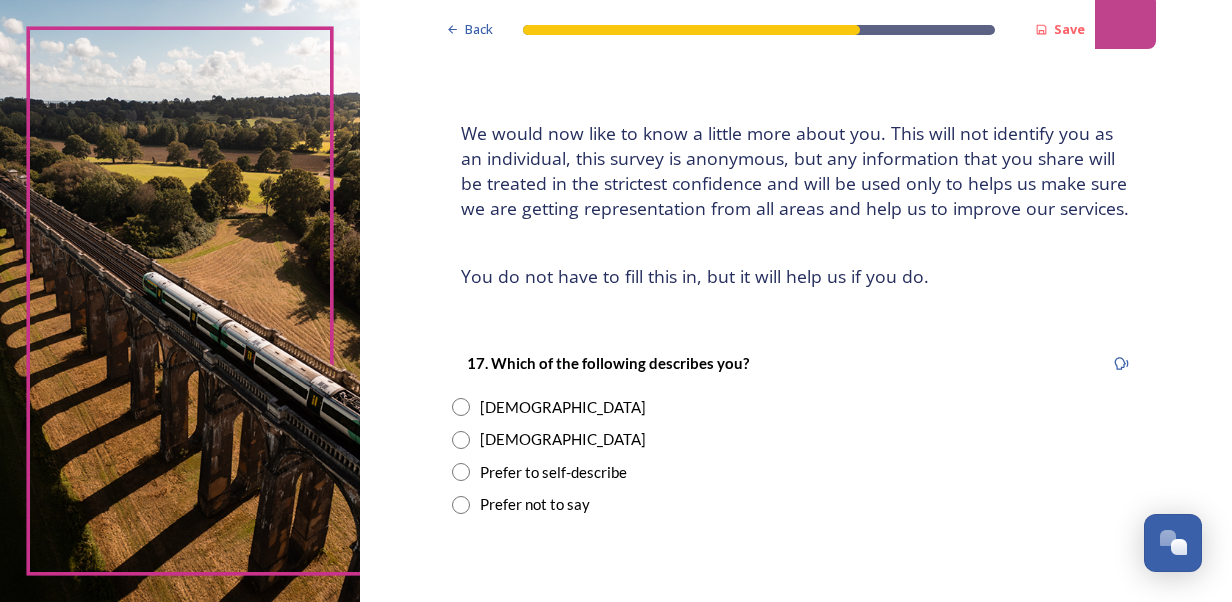 scroll, scrollTop: 300, scrollLeft: 0, axis: vertical 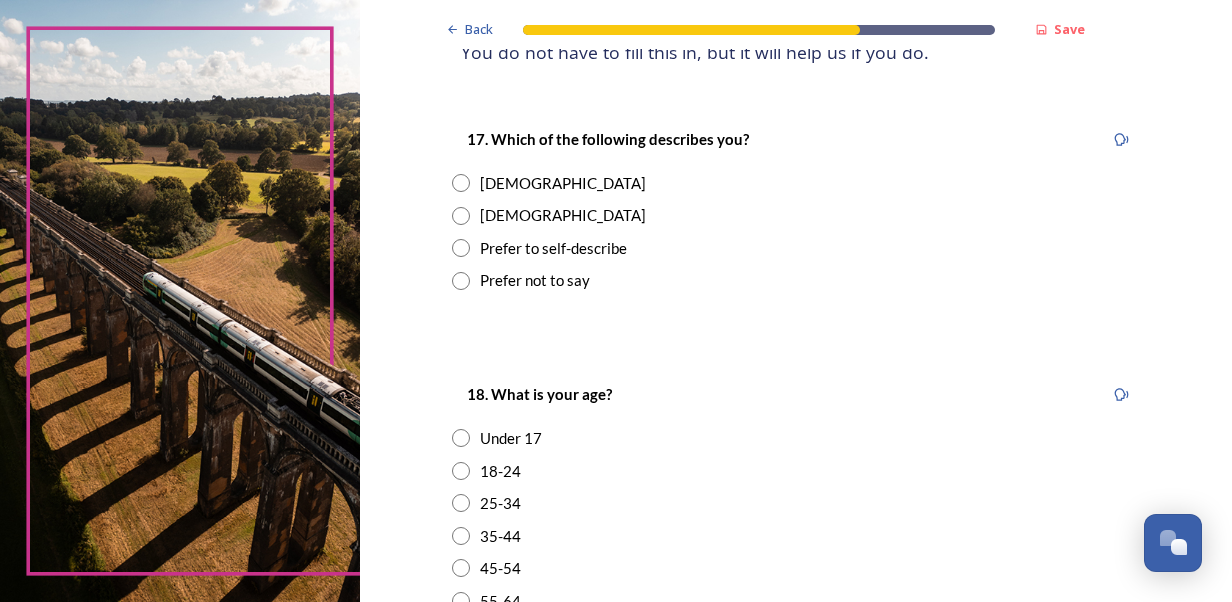 click at bounding box center [461, 183] 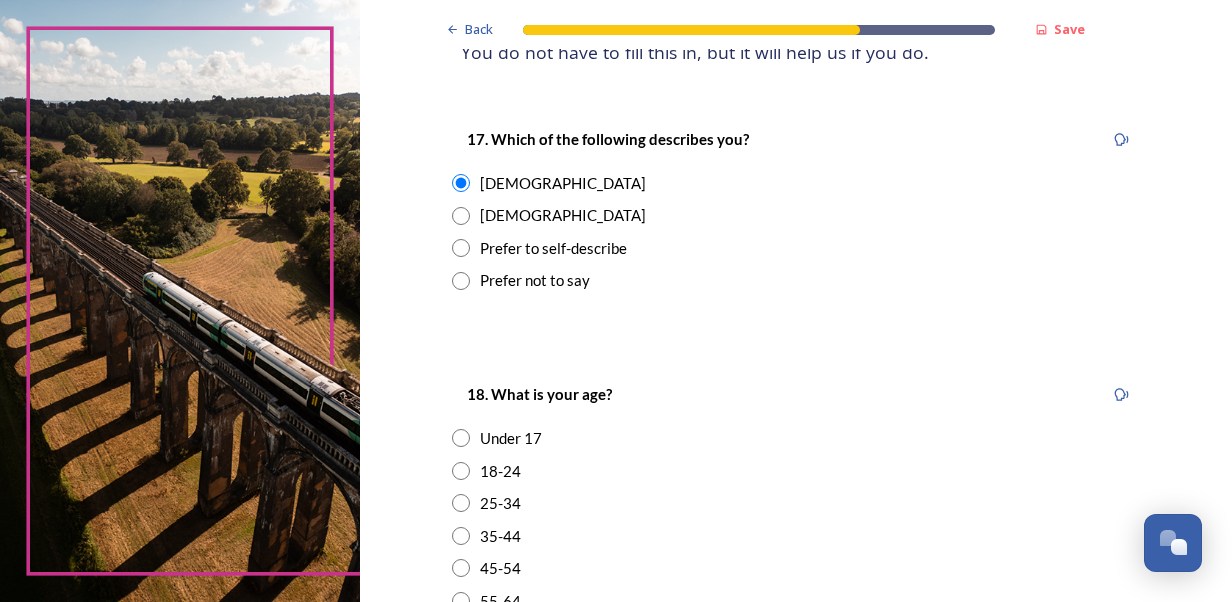 scroll, scrollTop: 700, scrollLeft: 0, axis: vertical 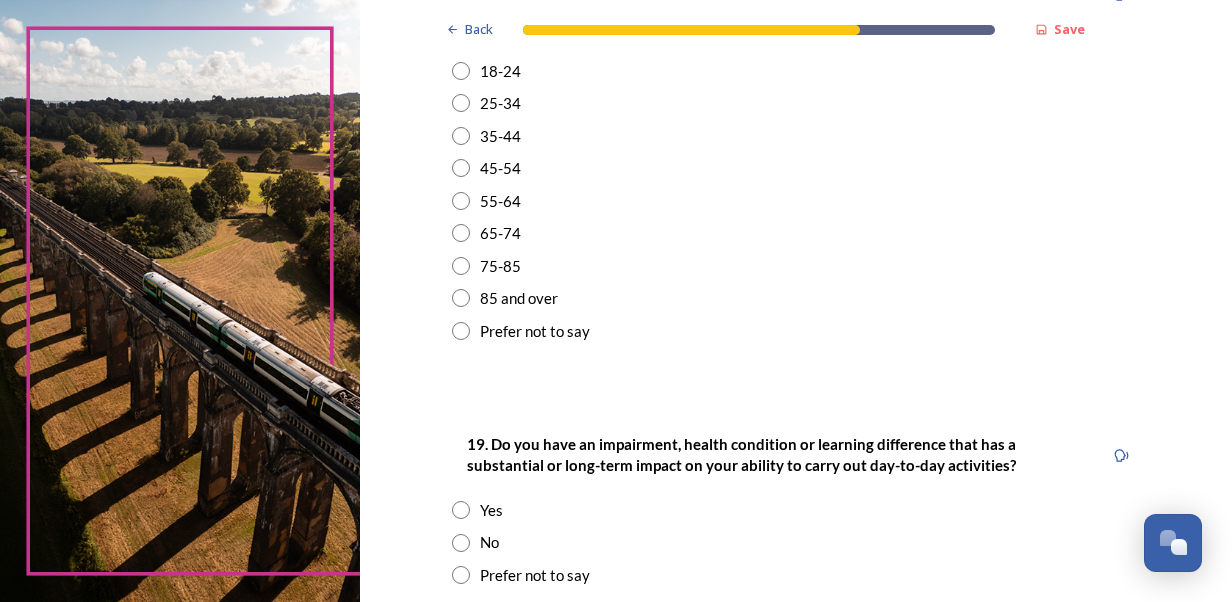 click at bounding box center [461, 233] 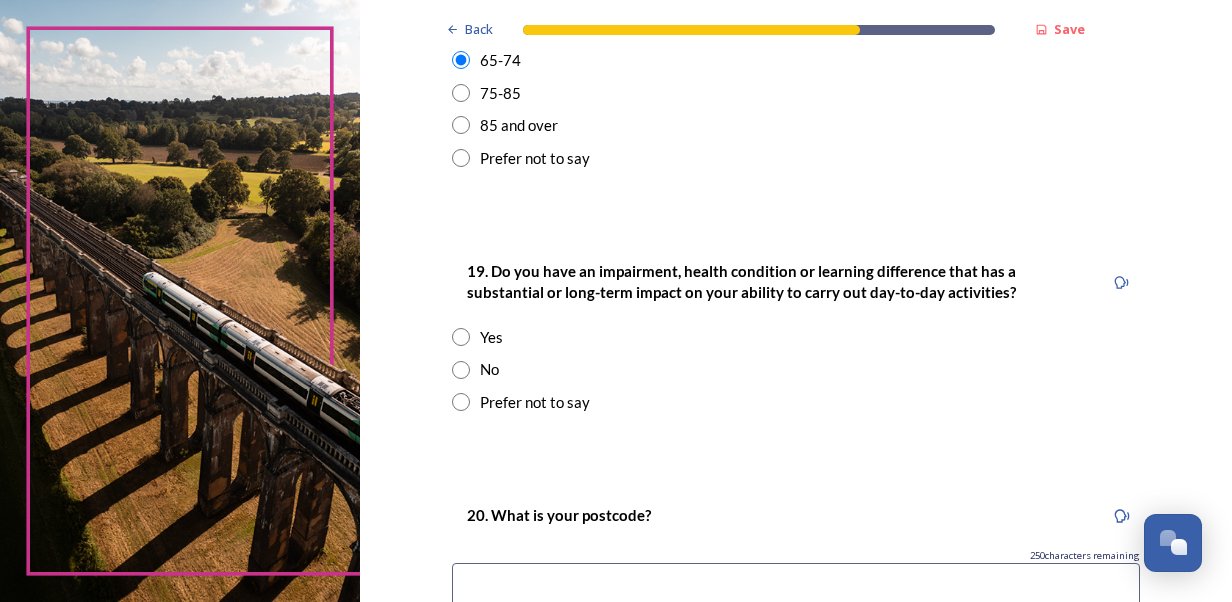 scroll, scrollTop: 1000, scrollLeft: 0, axis: vertical 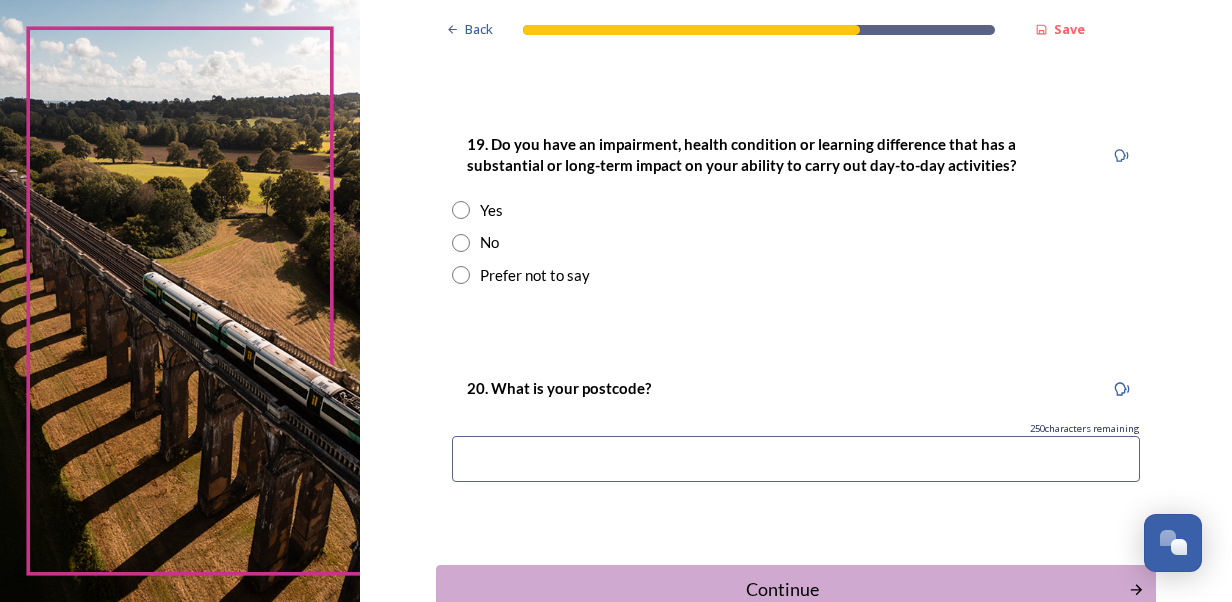 click at bounding box center (461, 243) 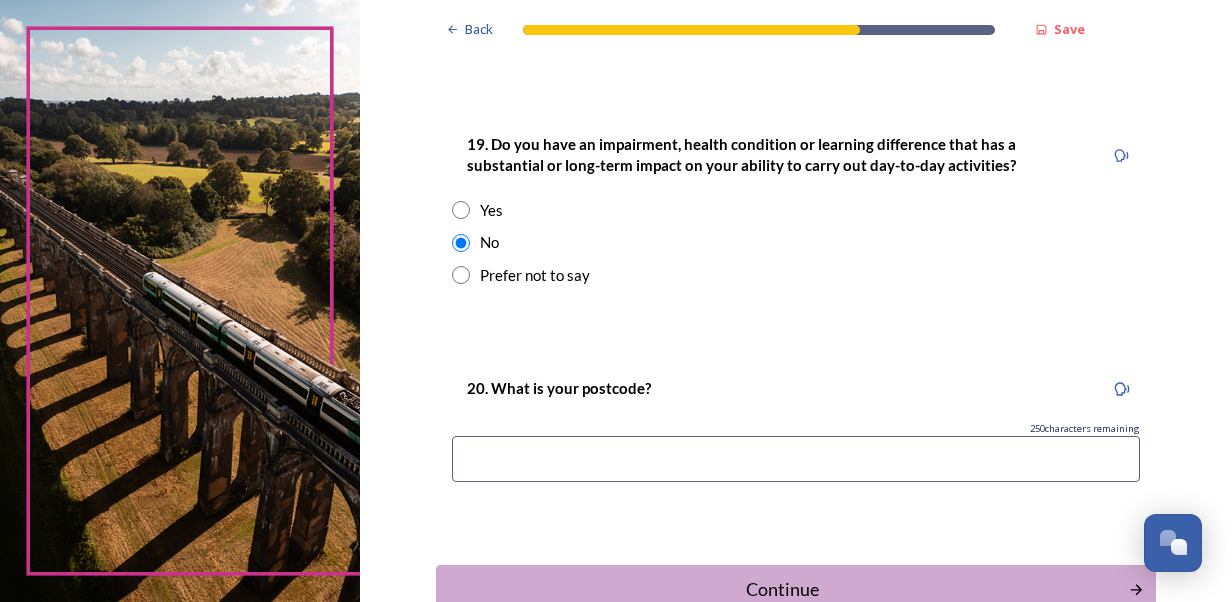 click at bounding box center [796, 459] 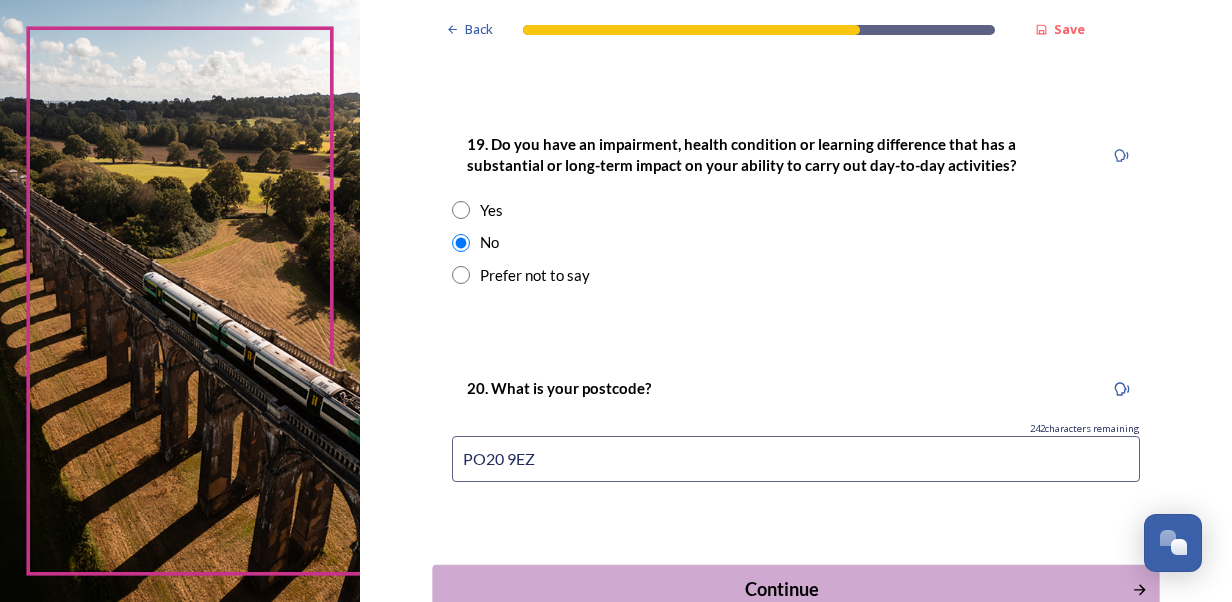 type on "PO20 9EZ" 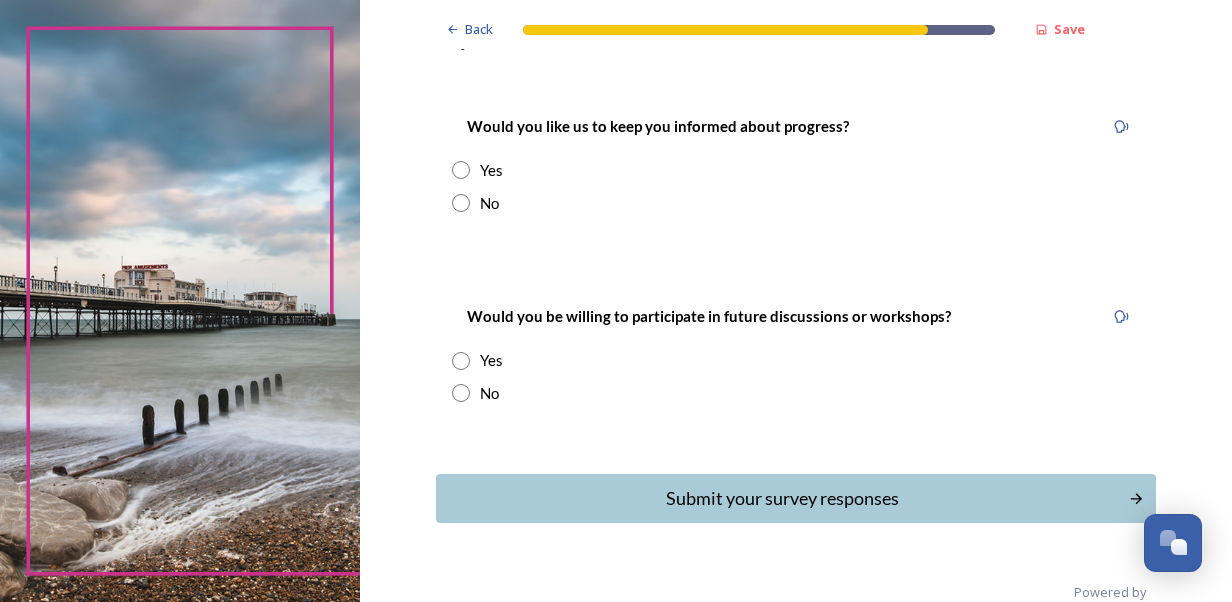 scroll, scrollTop: 282, scrollLeft: 0, axis: vertical 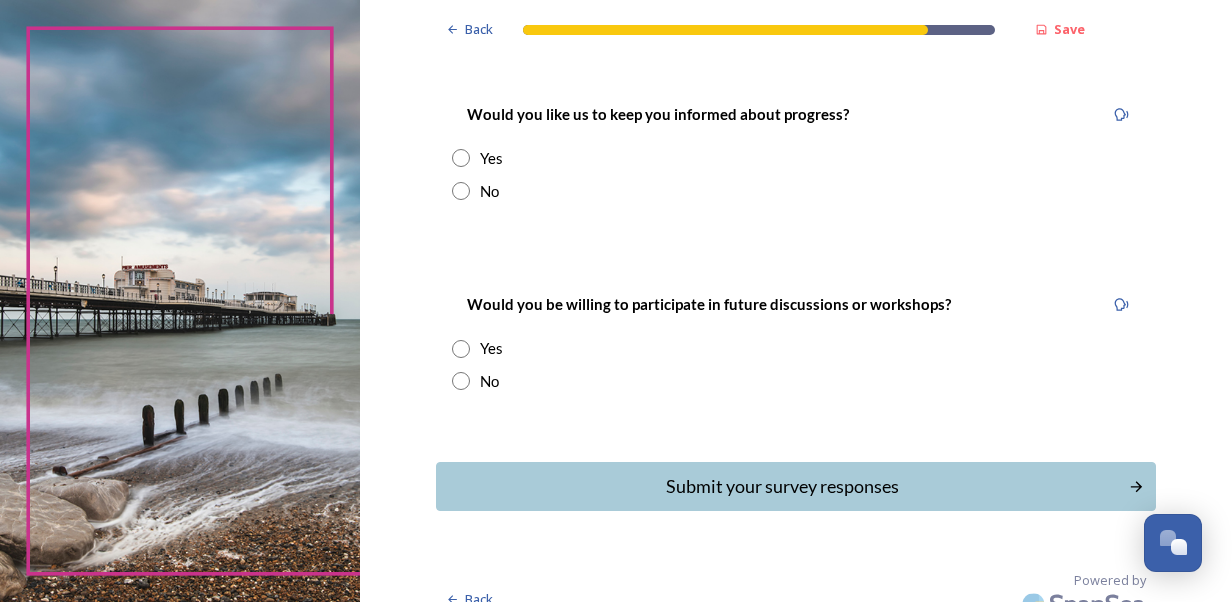 click at bounding box center (461, 191) 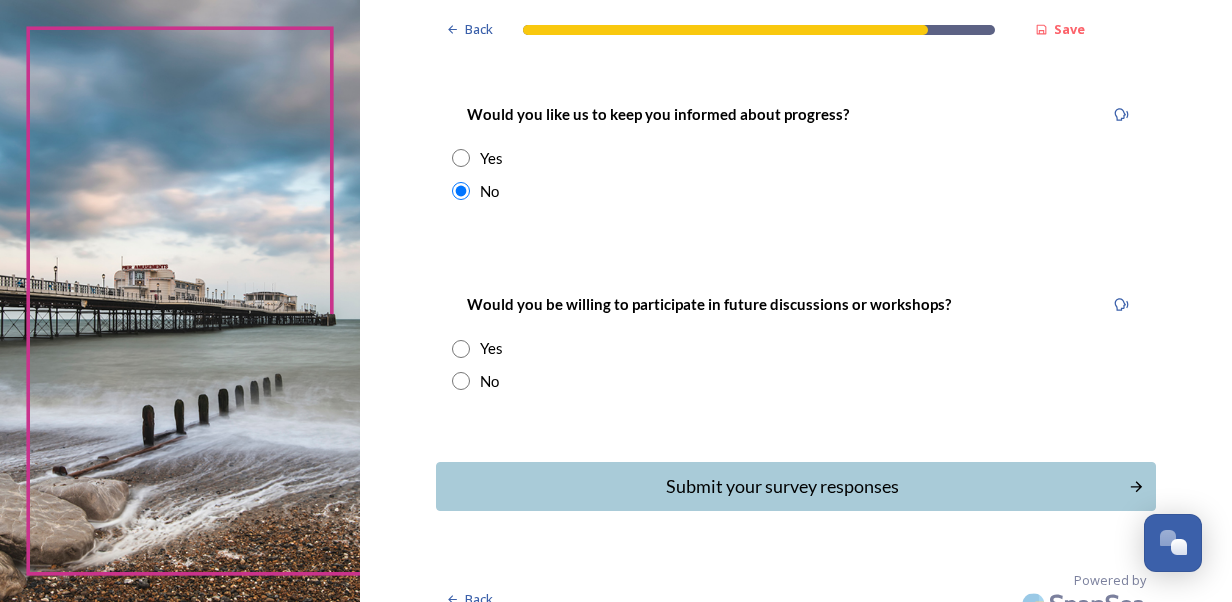 drag, startPoint x: 446, startPoint y: 349, endPoint x: 534, endPoint y: 432, distance: 120.966934 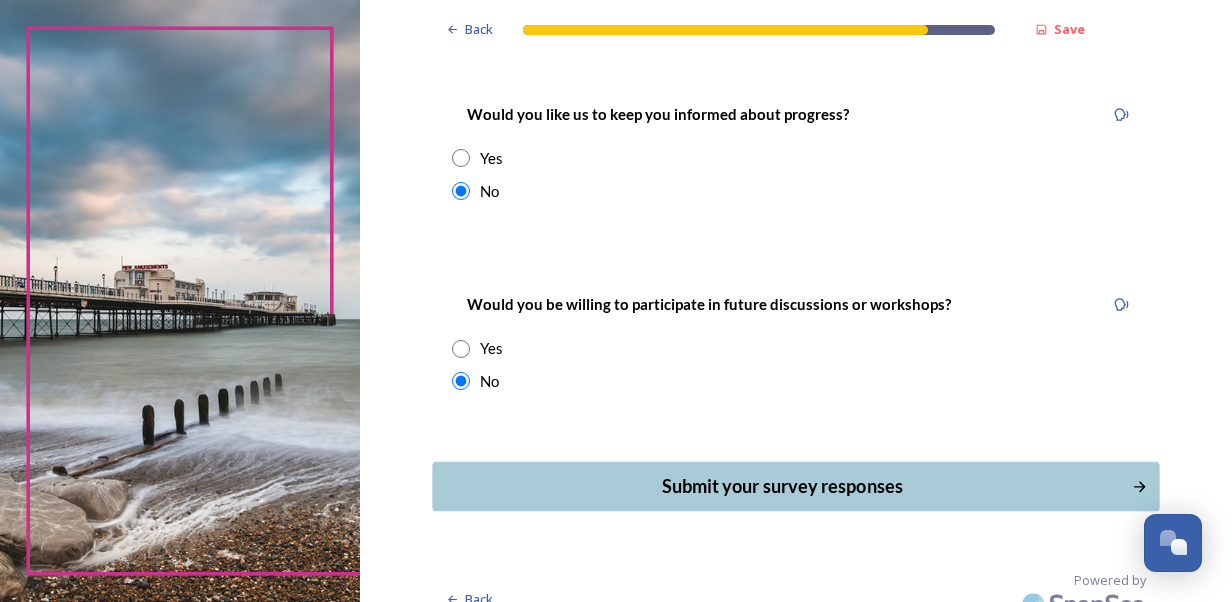 click on "Submit your survey responses" at bounding box center (781, 486) 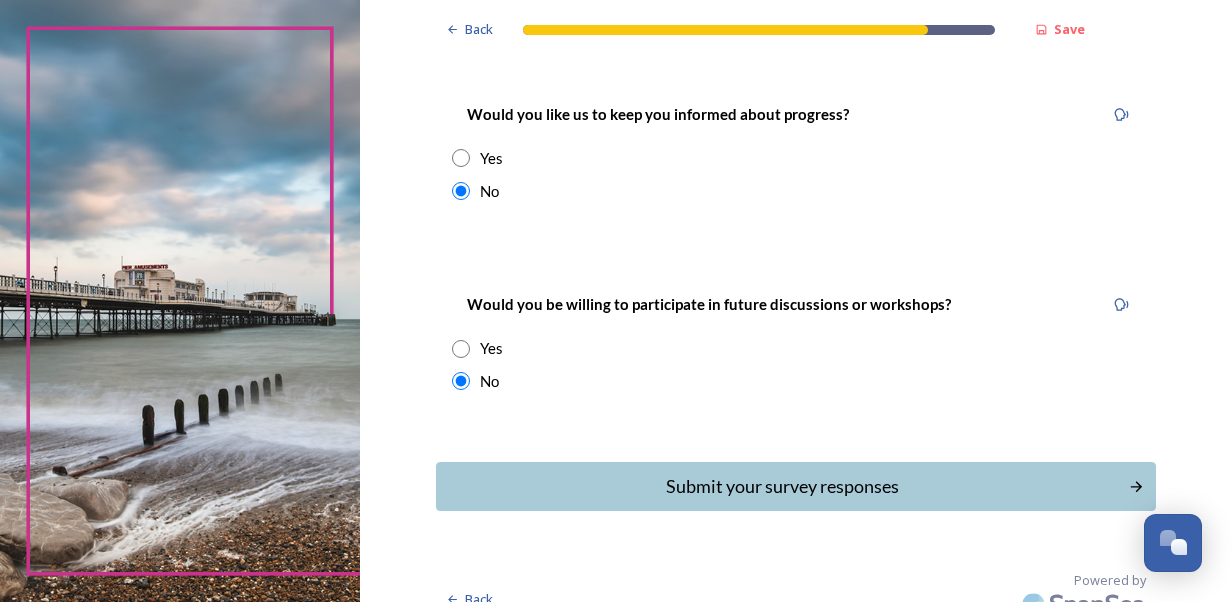 scroll, scrollTop: 0, scrollLeft: 0, axis: both 